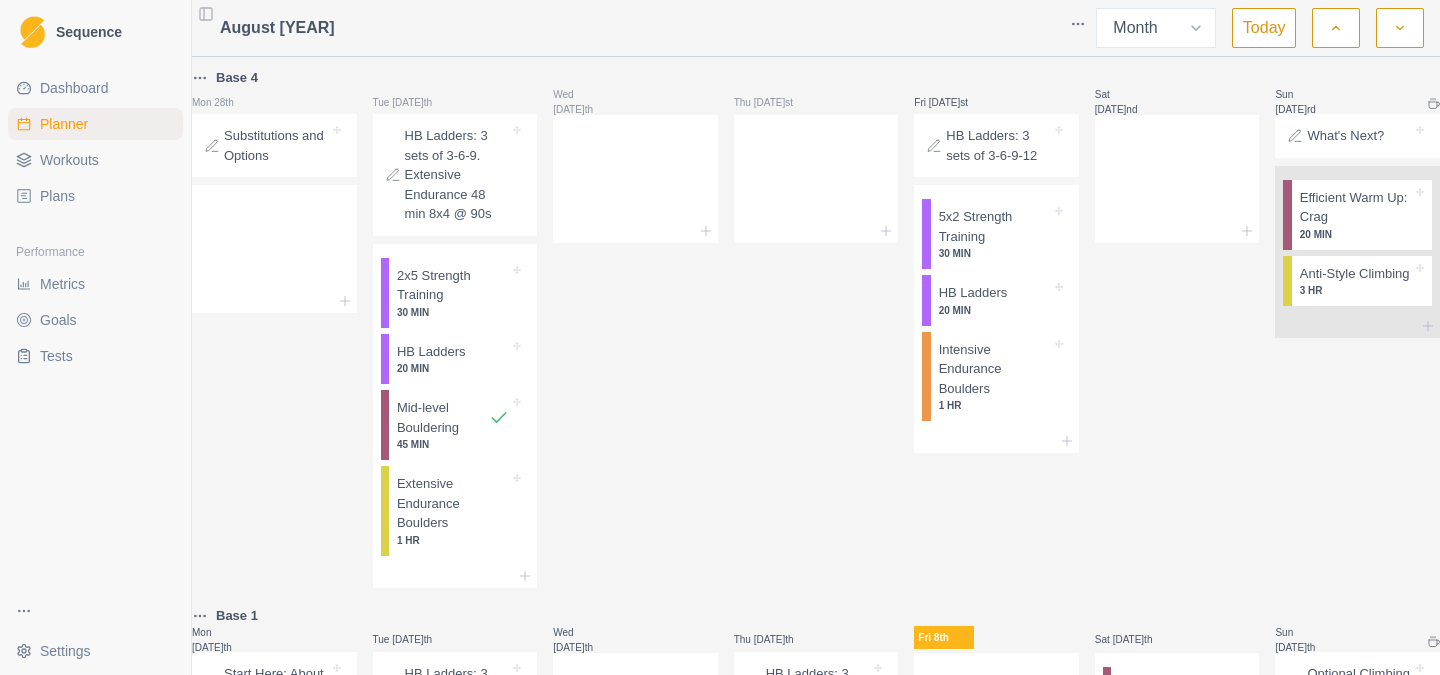 select on "month" 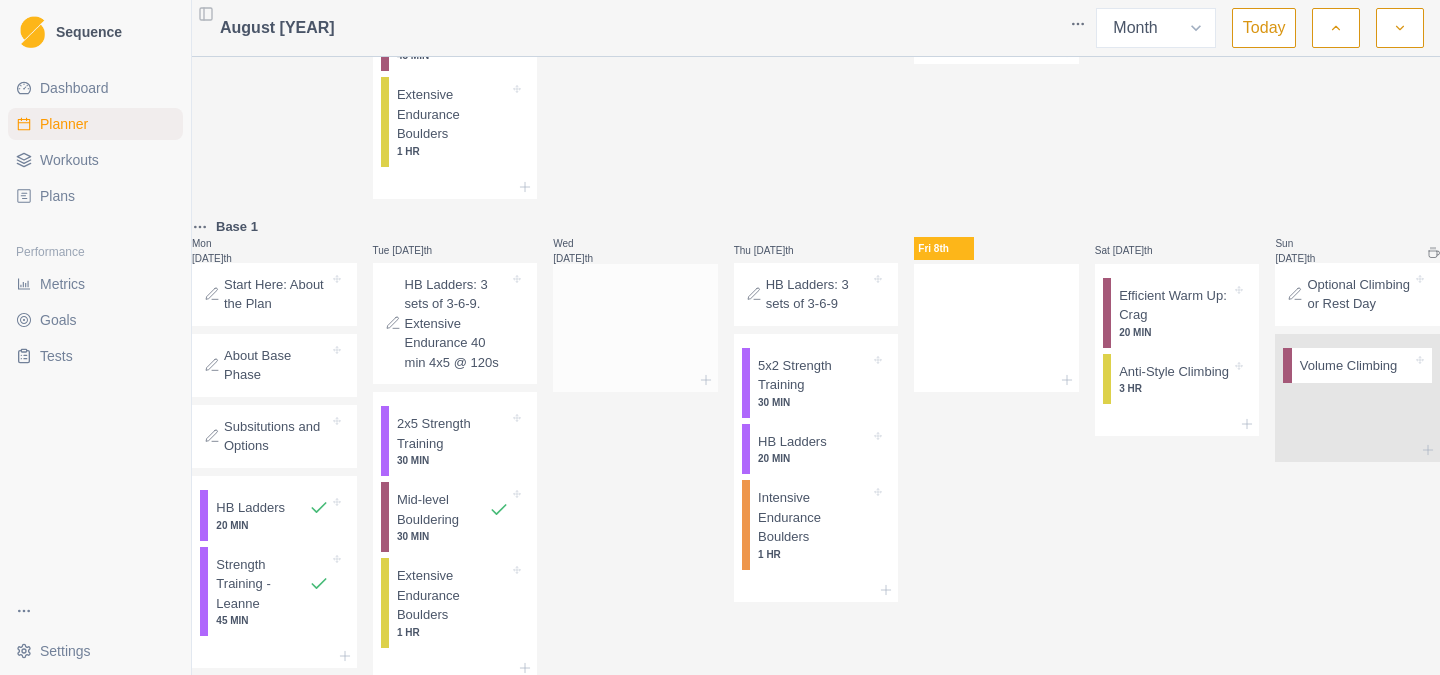 scroll, scrollTop: 0, scrollLeft: 0, axis: both 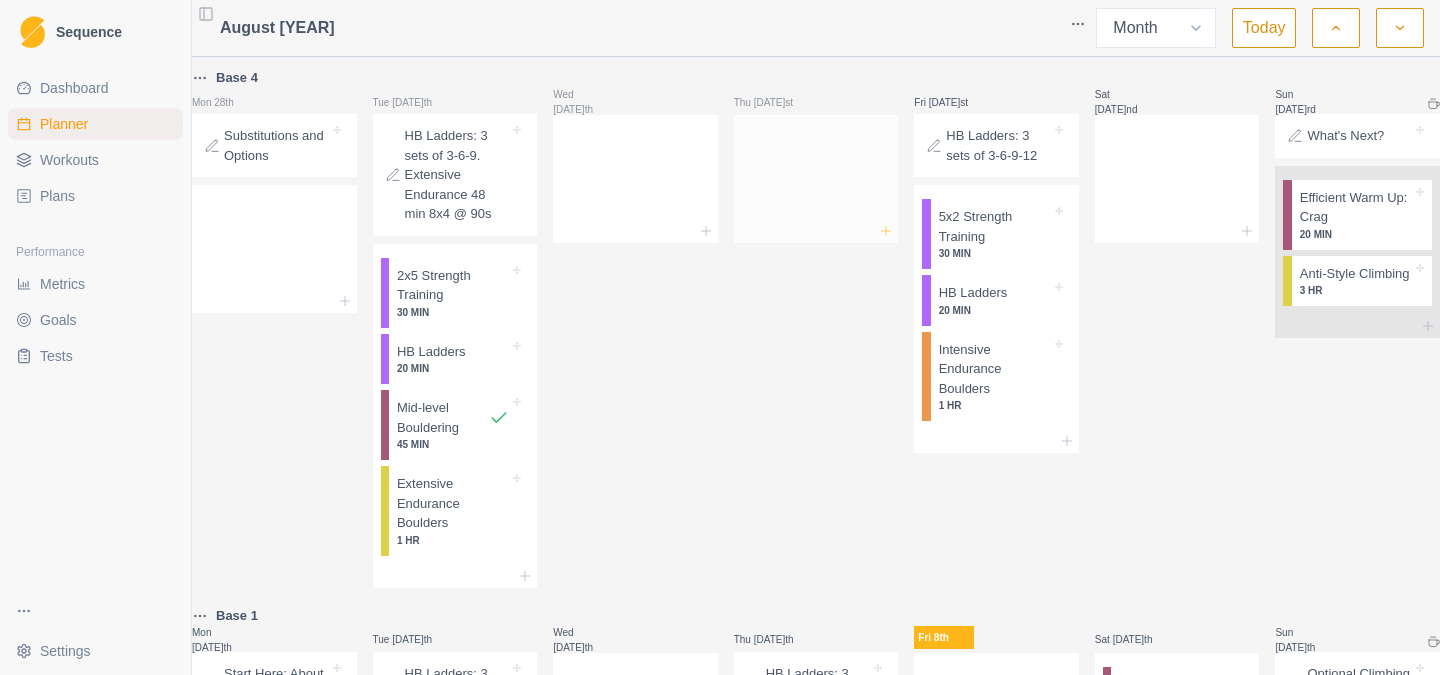 click 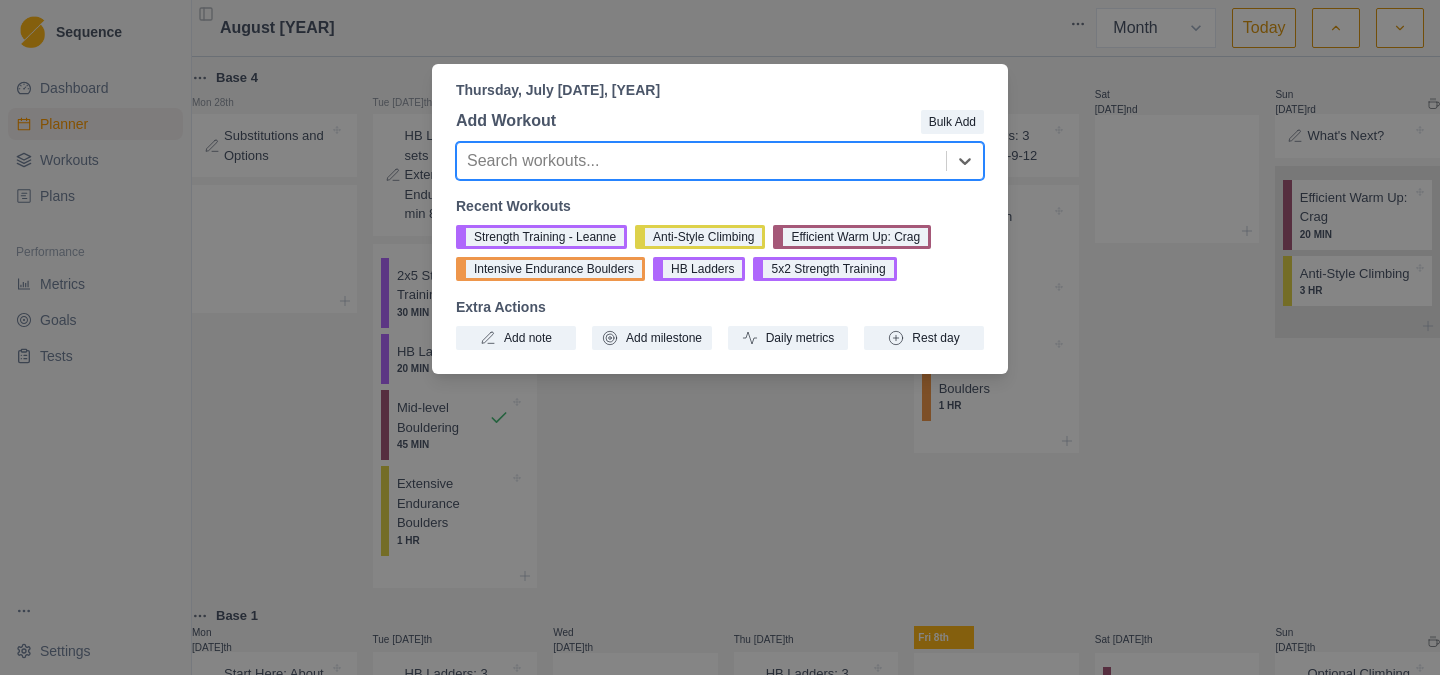 click at bounding box center (701, 161) 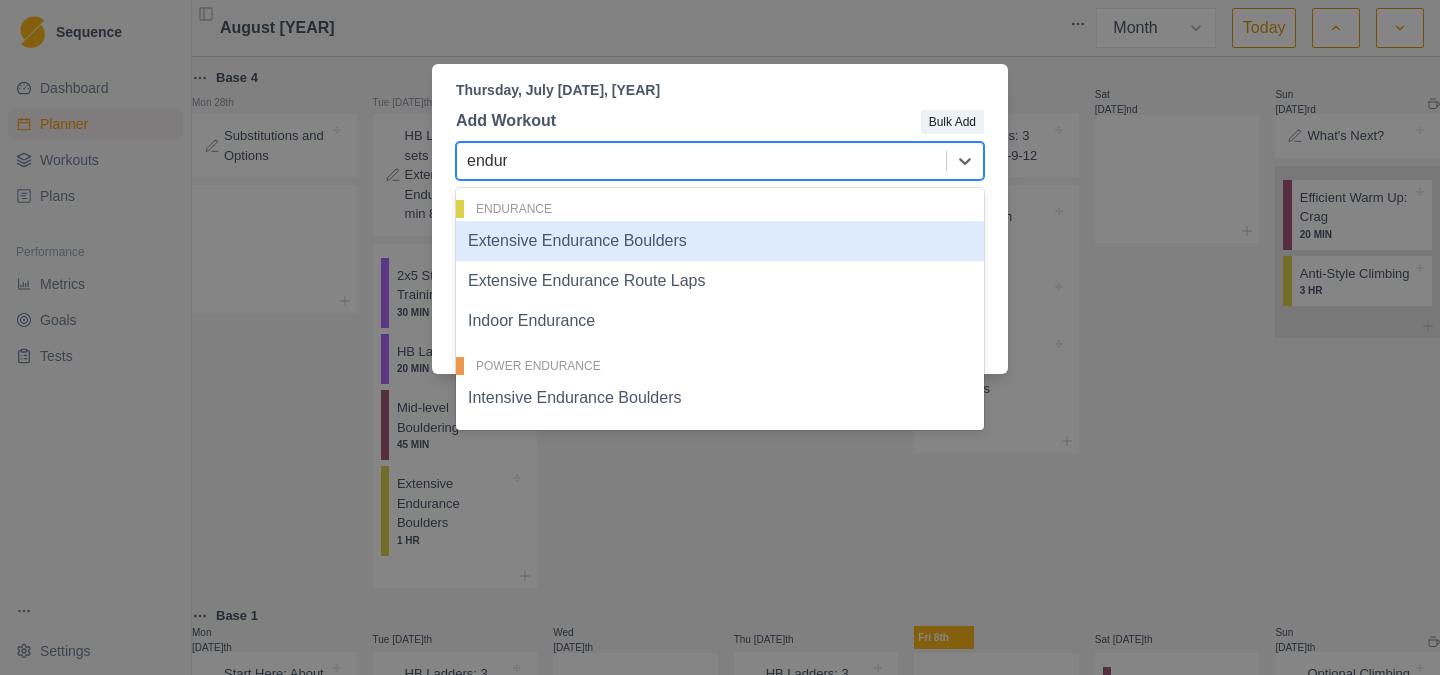 type on "endura" 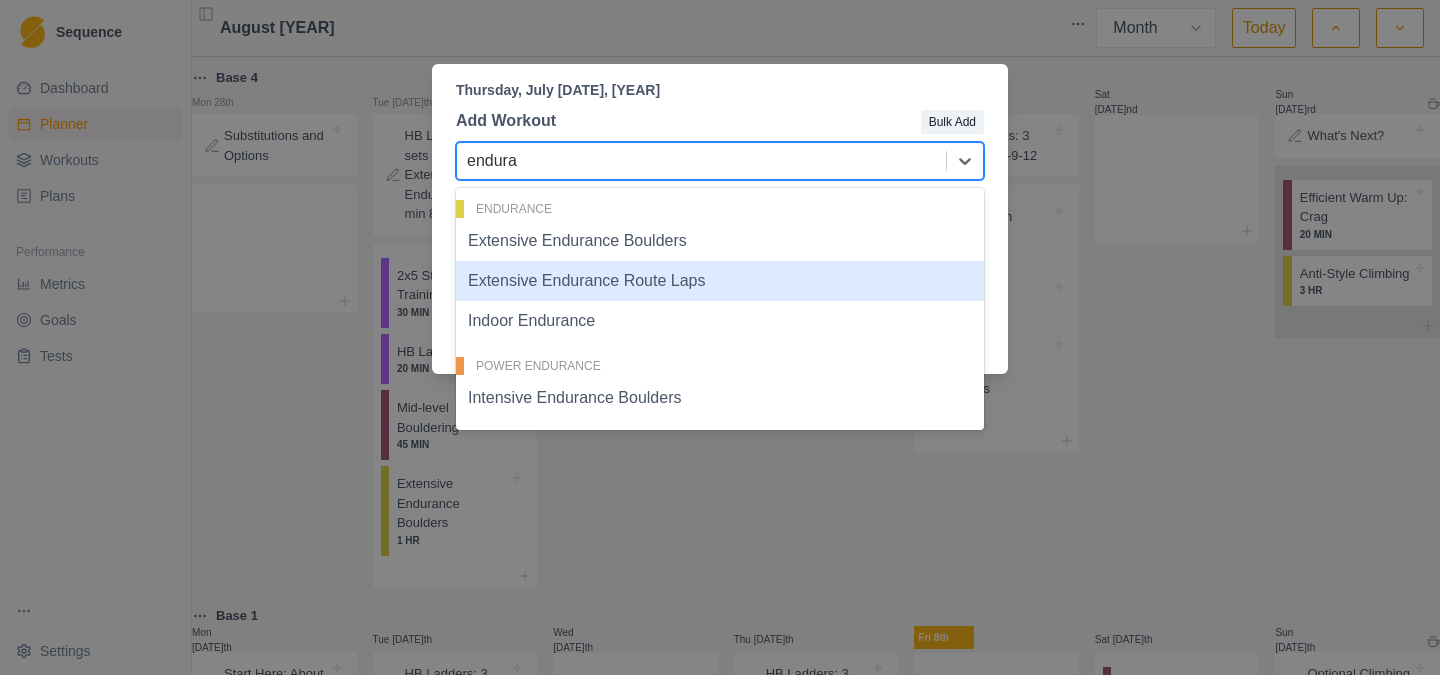 click on "Extensive Endurance Route Laps" at bounding box center (720, 281) 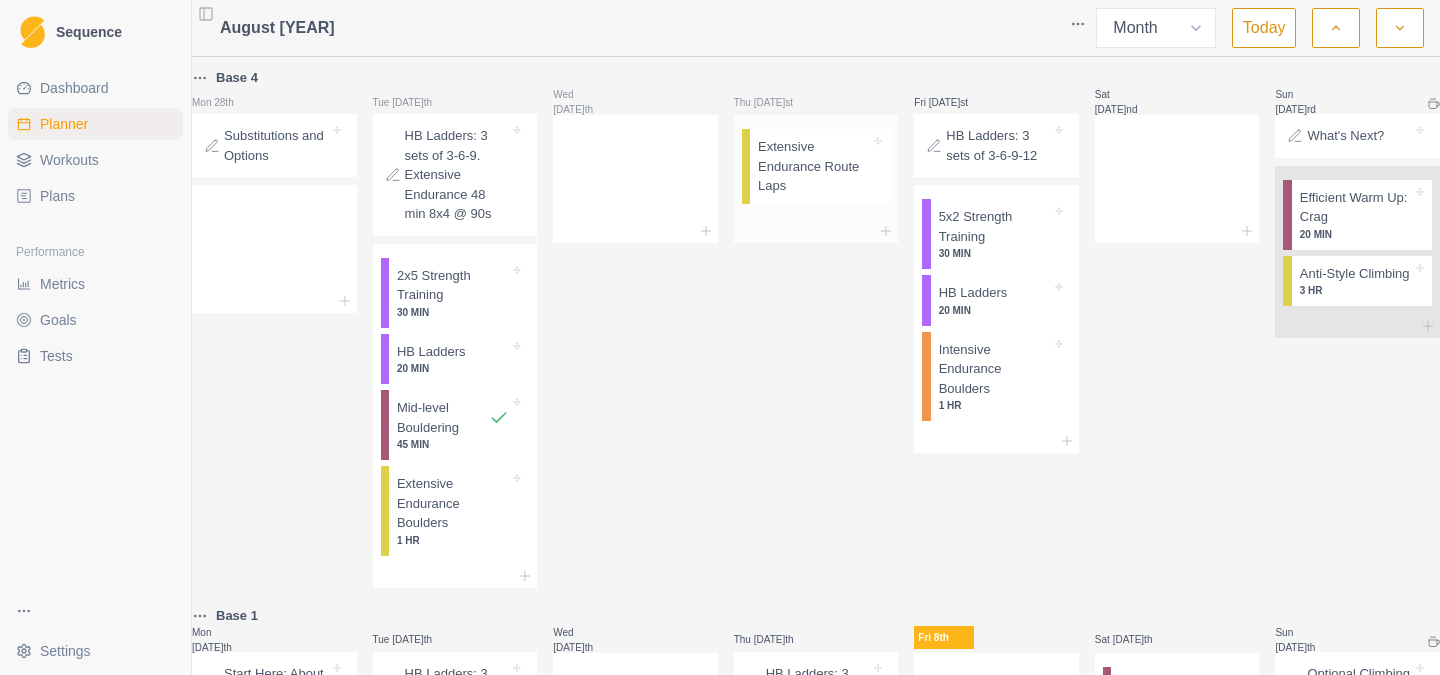 click on "Extensive Endurance Route Laps" at bounding box center [814, 166] 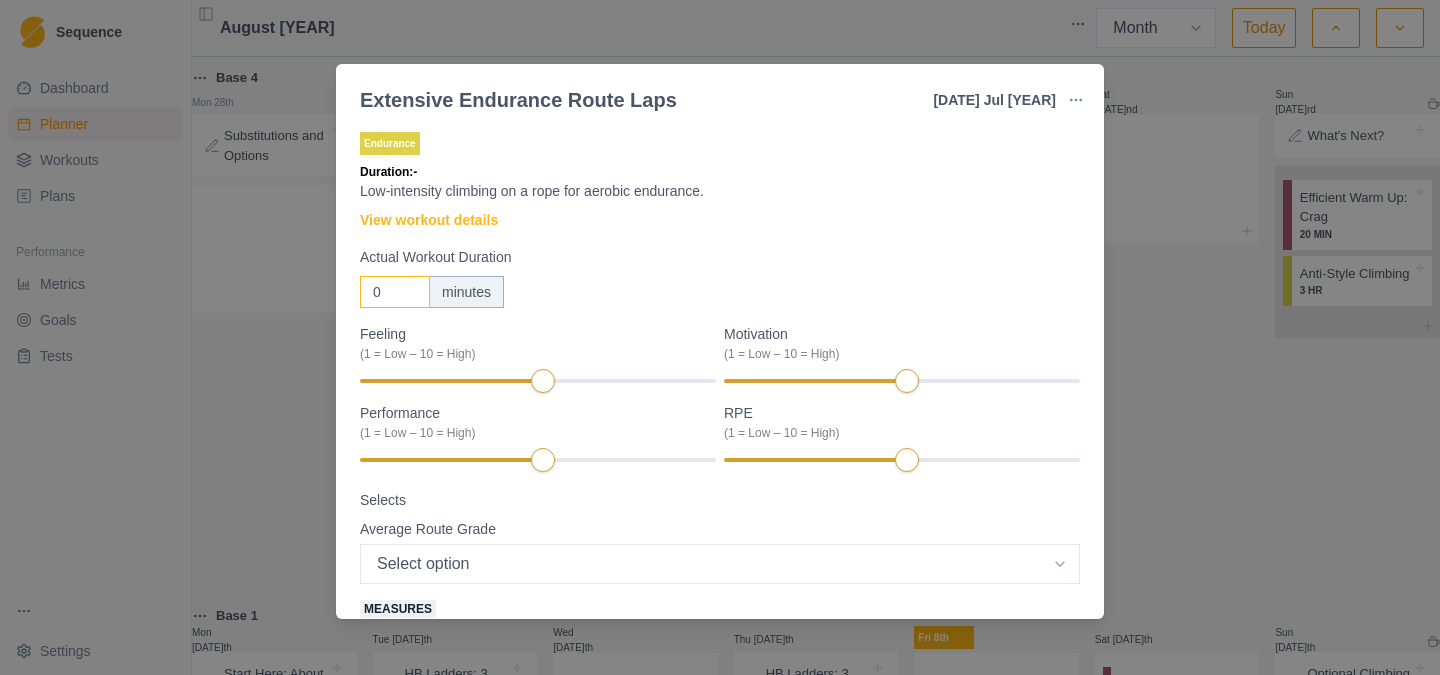 click on "0" at bounding box center (395, 292) 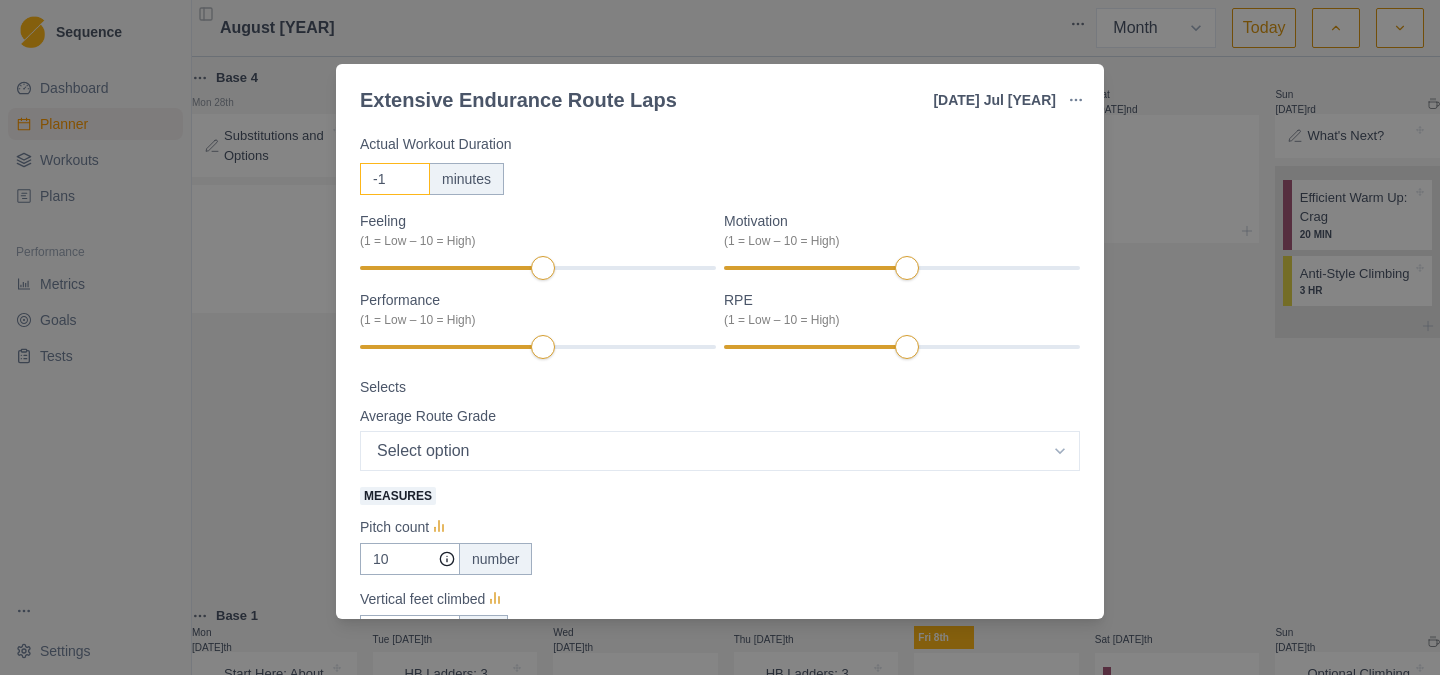 scroll, scrollTop: 119, scrollLeft: 0, axis: vertical 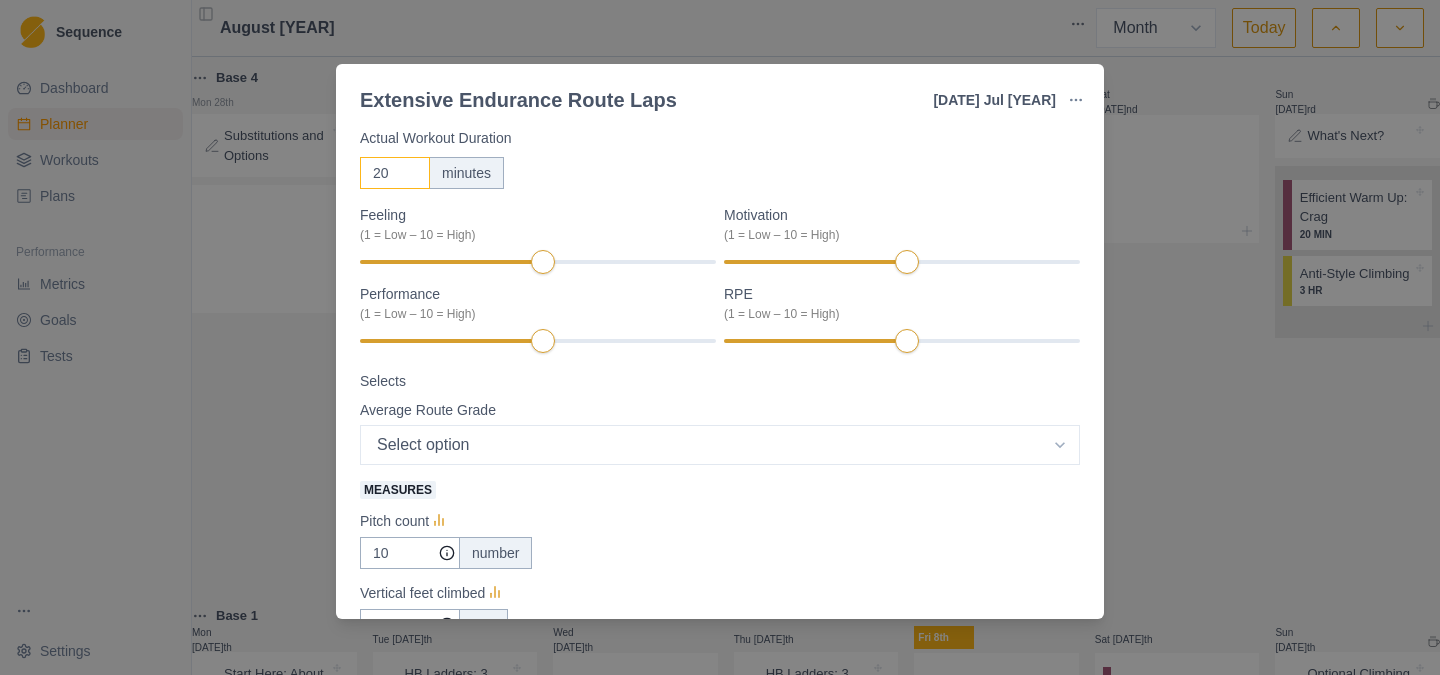 type on "20" 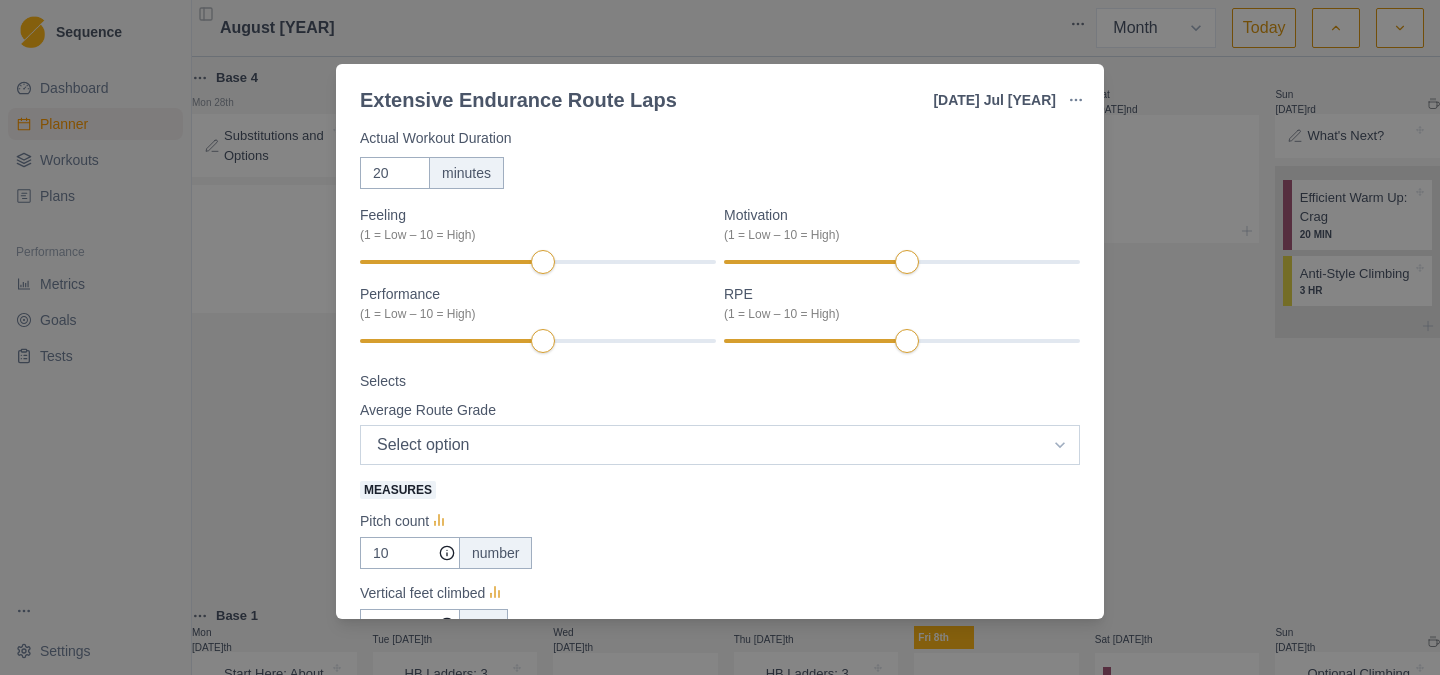 click on "Select option 5.6 5.7 5.8 5.9 5.10a 5.10b 5.10c 5.10d 5.11a 5.11b 5.11c 5.11d 5.12a 5.12b 5.12c 5.12d 5.13a 5.13b 5.13c 5.13d 5.14a" at bounding box center [720, 445] 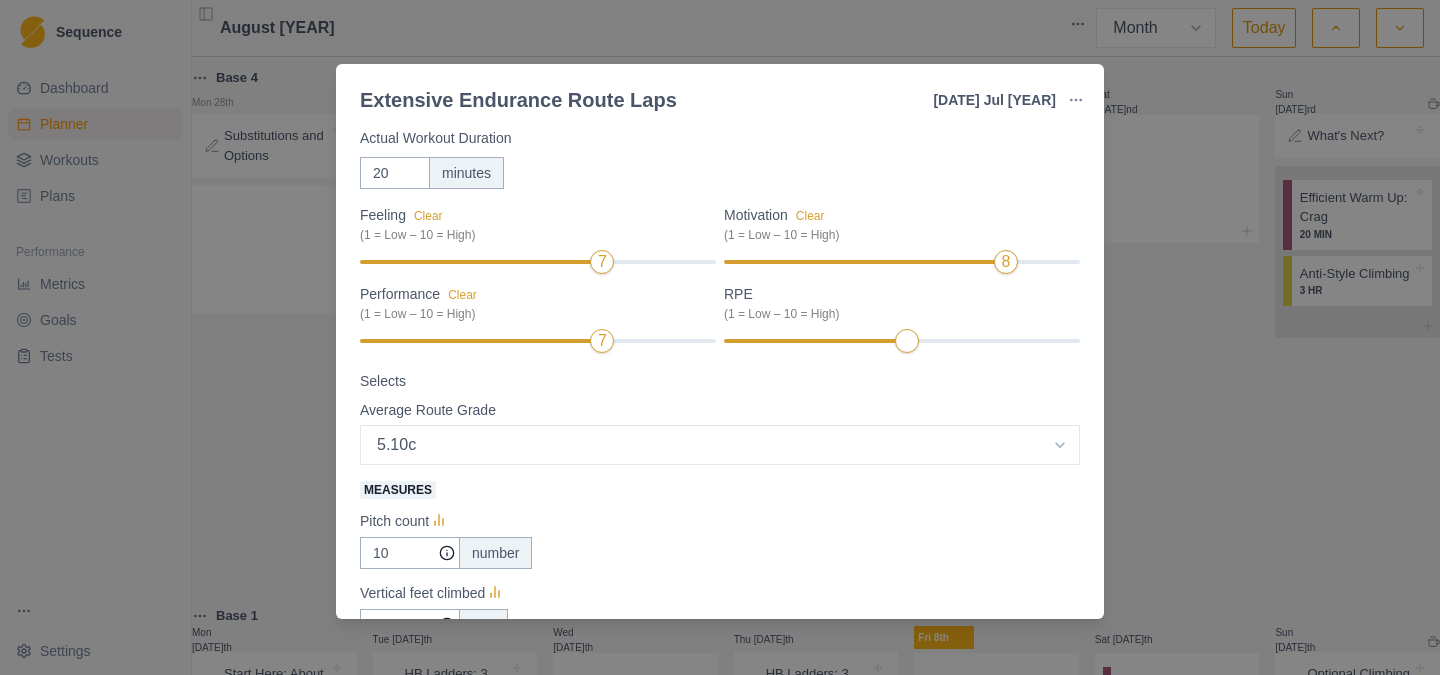 click on "RPE (1 = Low – 10 = High)" at bounding box center [896, 303] 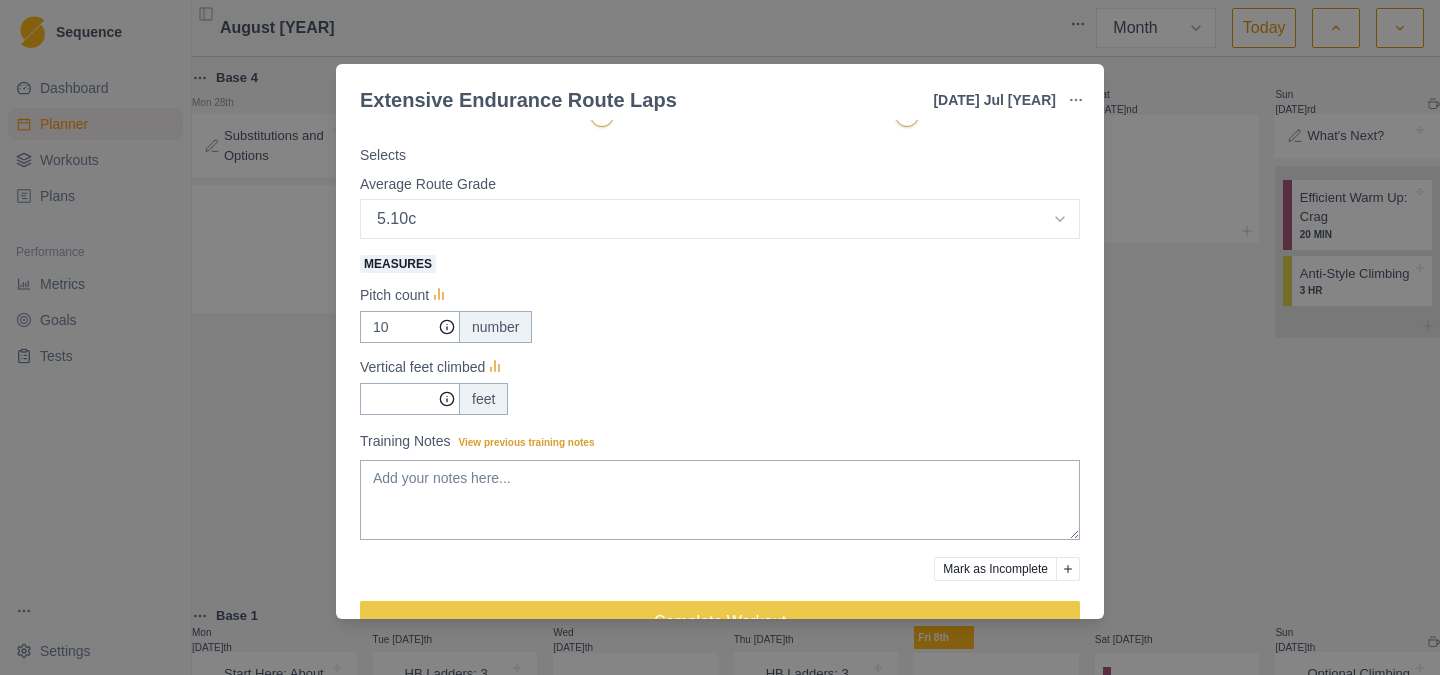 scroll, scrollTop: 395, scrollLeft: 0, axis: vertical 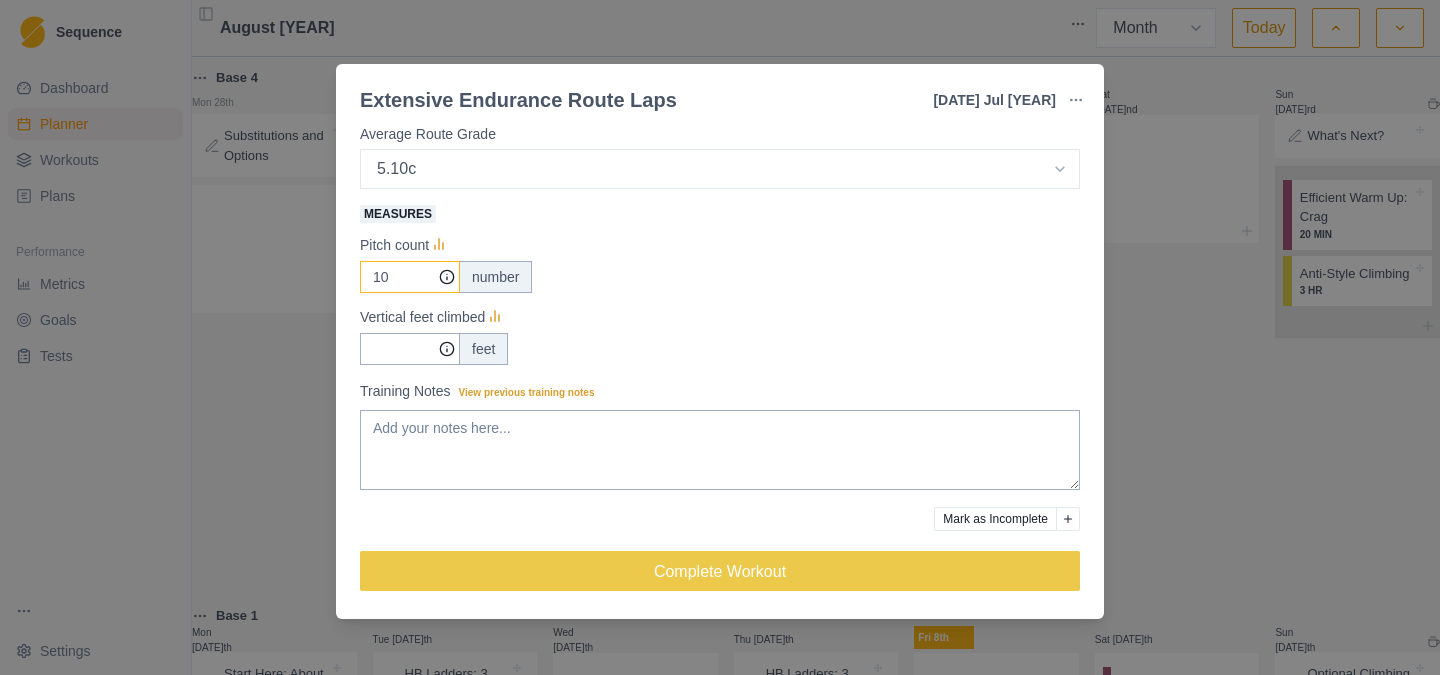 click on "10" at bounding box center [410, 277] 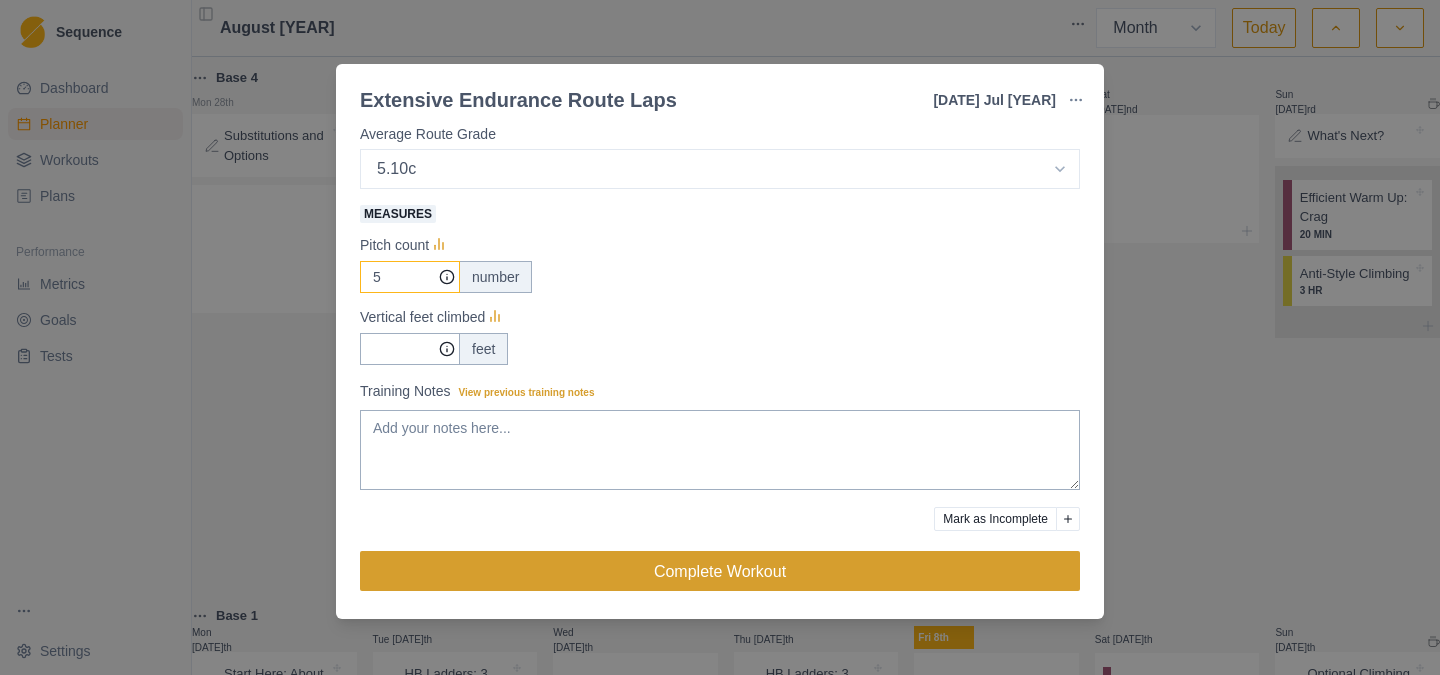 type on "5" 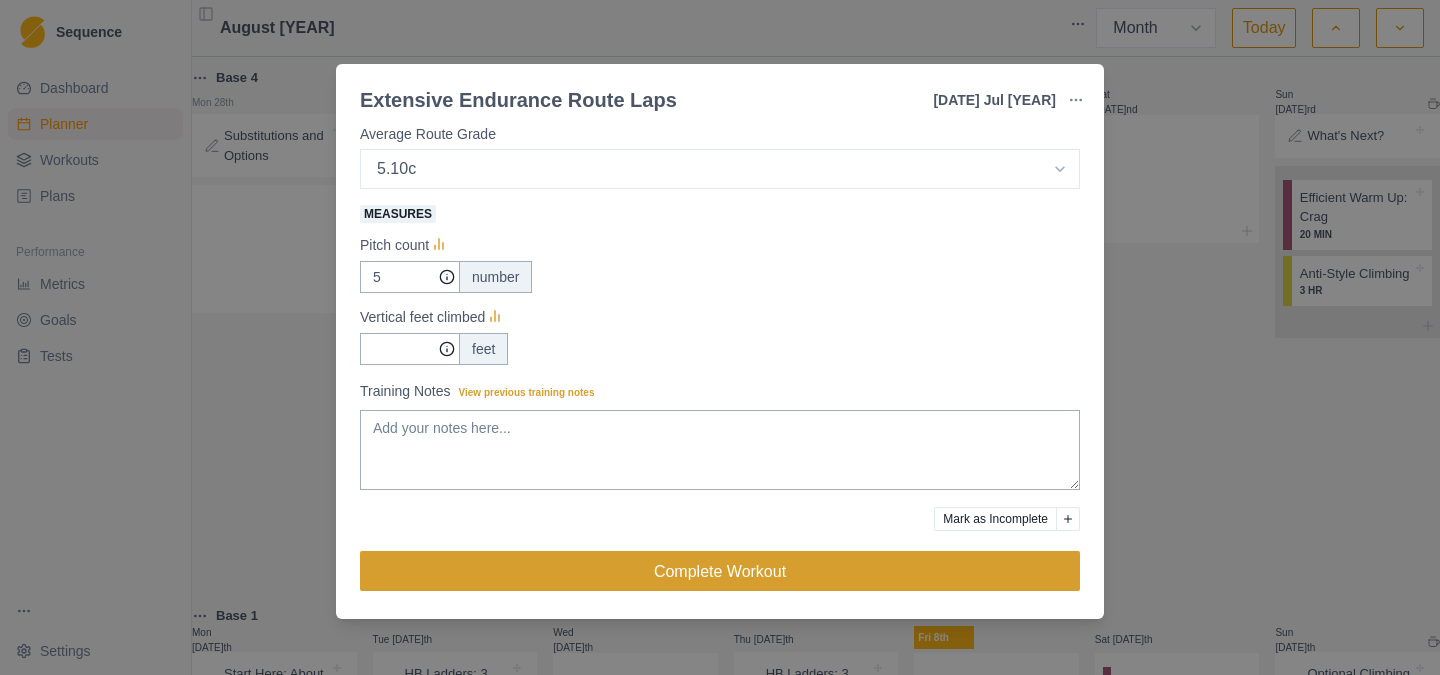 click on "Complete Workout" at bounding box center [720, 571] 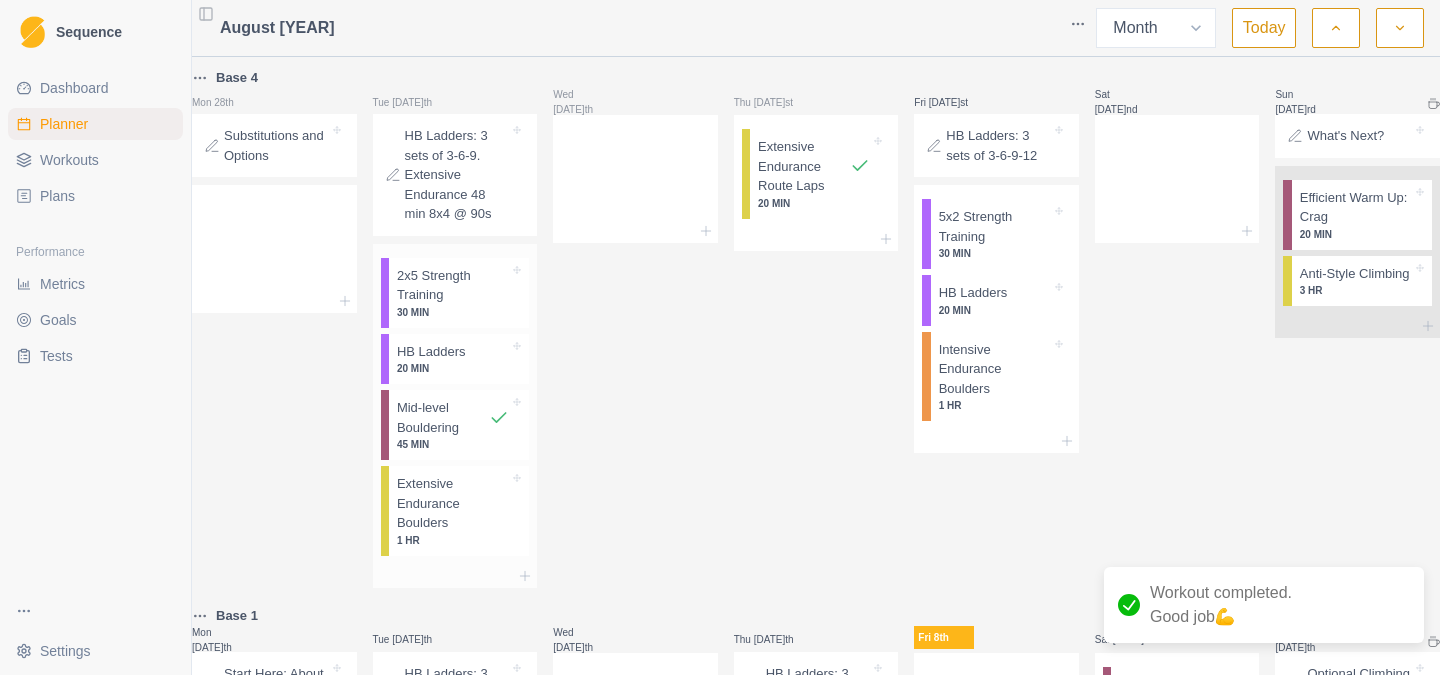 click on "20 MIN" at bounding box center [453, 368] 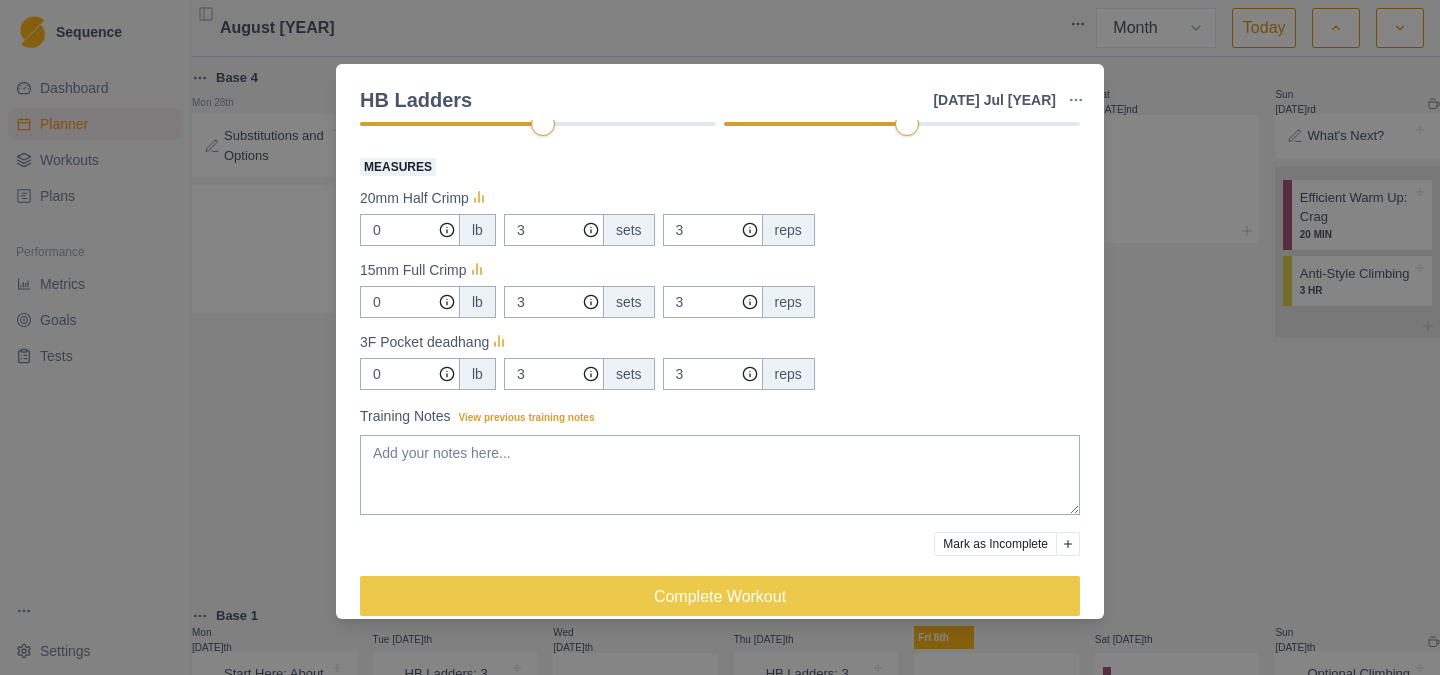 scroll, scrollTop: 382, scrollLeft: 0, axis: vertical 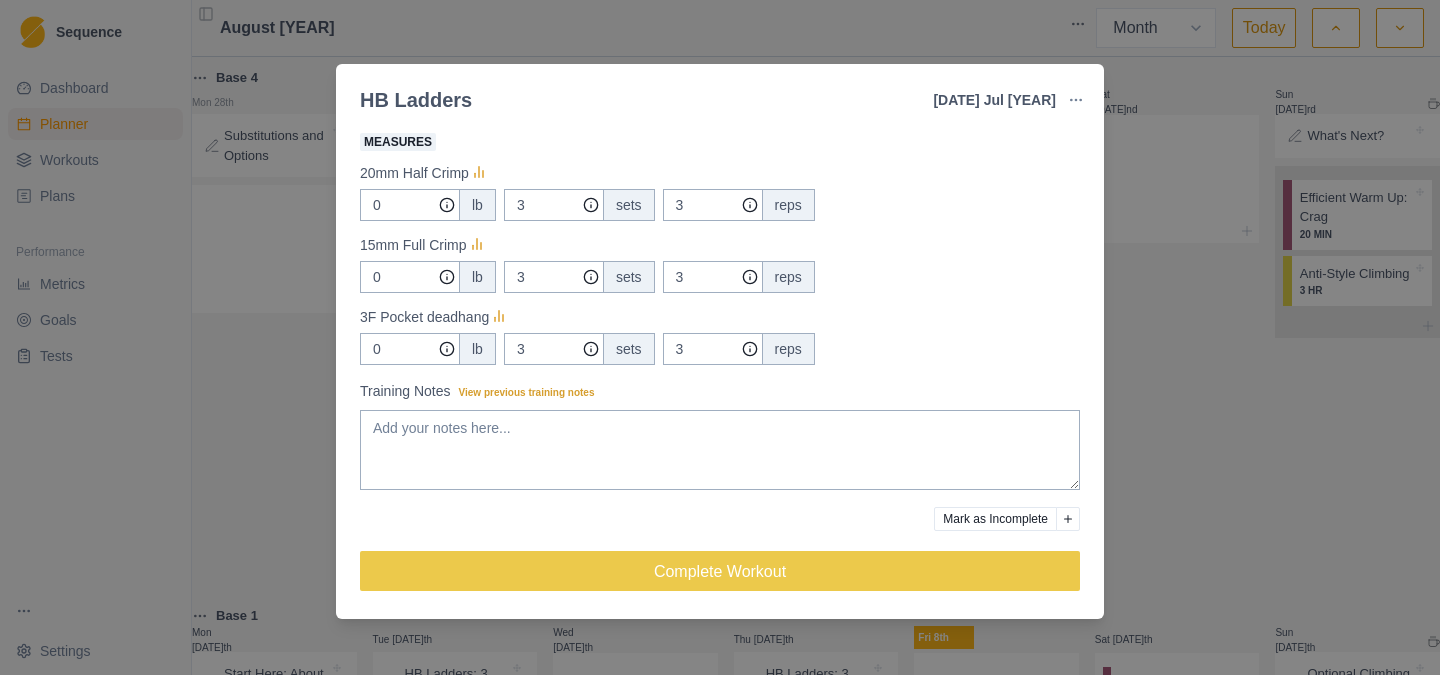 click on "Strength / Power Duration: 20 MIN 20-30 minute session of Hangboard Ladders with 3 different grip positions. Complete 3, 6, 9 seconds of one position before moving on to the next. View workout details Actual Workout Duration 20 minutes Feeling (1 = Low – 10 = High) Motivation (1 = Low – 10 = High) Performance (1 = Low – 10 = High) RPE (1 = Low – 10 = High) Measures 20mm Half Crimp 0 lb 3 sets 3 reps 15mm Full Crimp 0 lb 3 sets 3 reps 3F Pocket deadhang 0 lb 3 sets 3 reps Training Notes View previous training notes Mark as Incomplete Complete Workout" at bounding box center [720, 178] 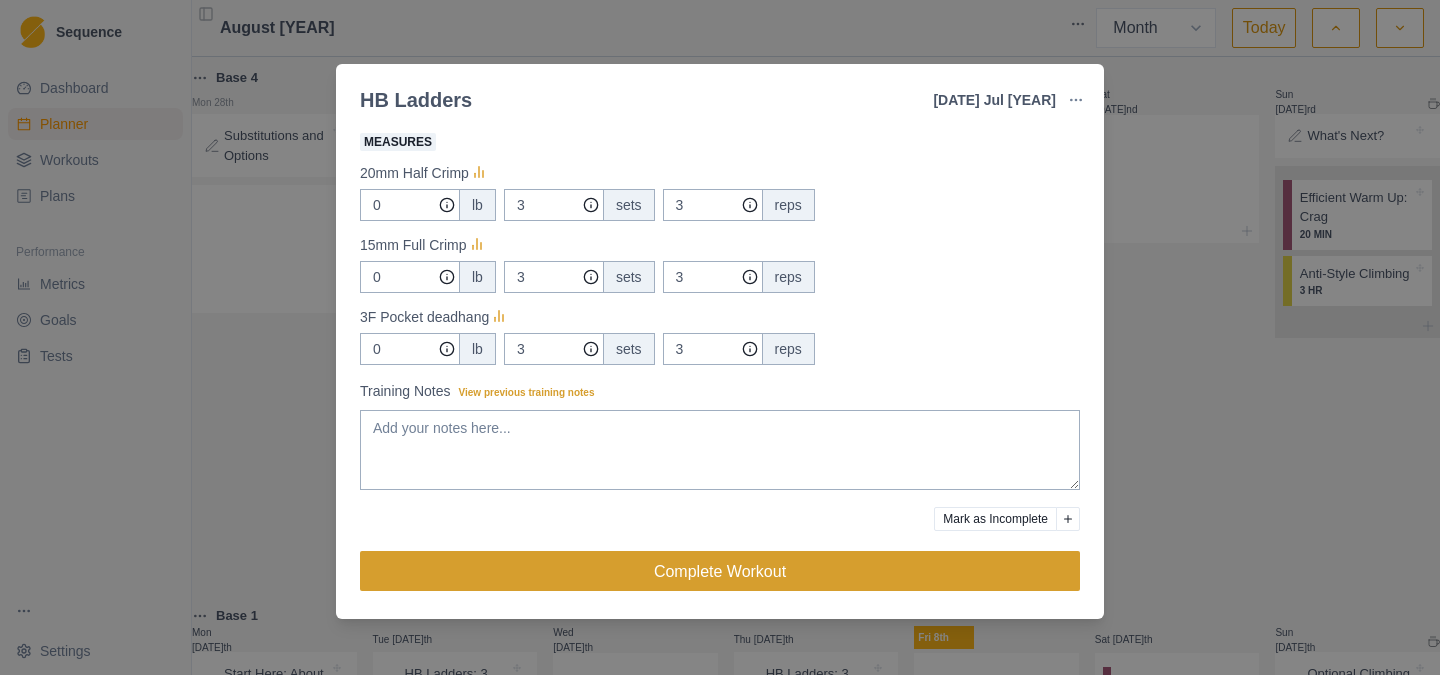 click on "Complete Workout" at bounding box center (720, 571) 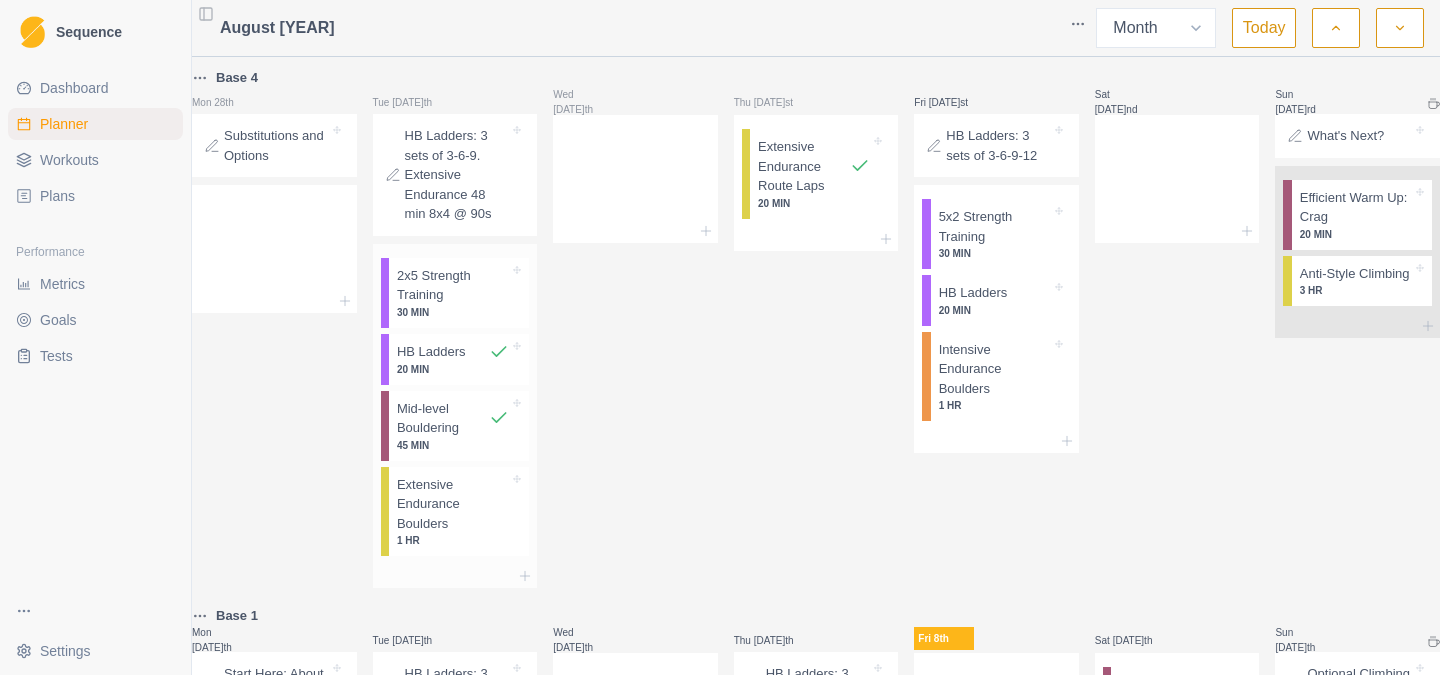 click on "HB Ladders 20 MIN" at bounding box center (459, 359) 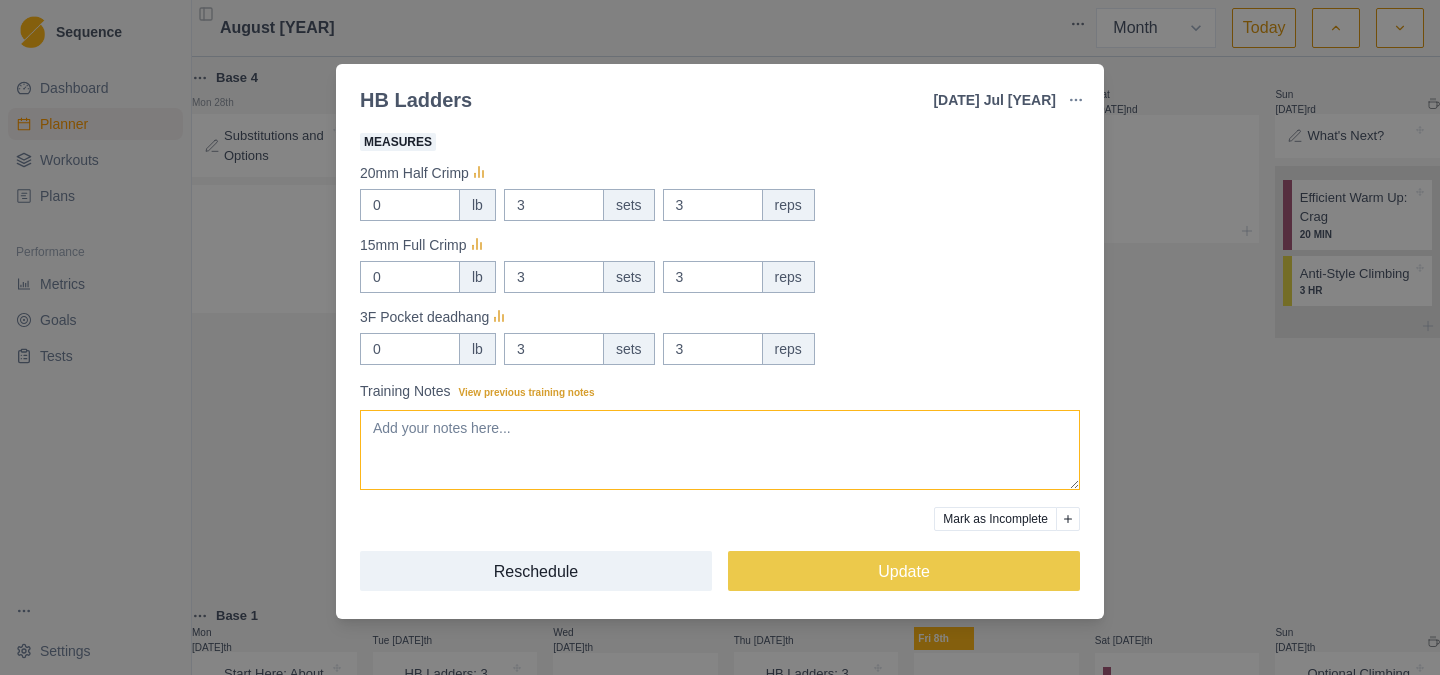 scroll, scrollTop: 0, scrollLeft: 0, axis: both 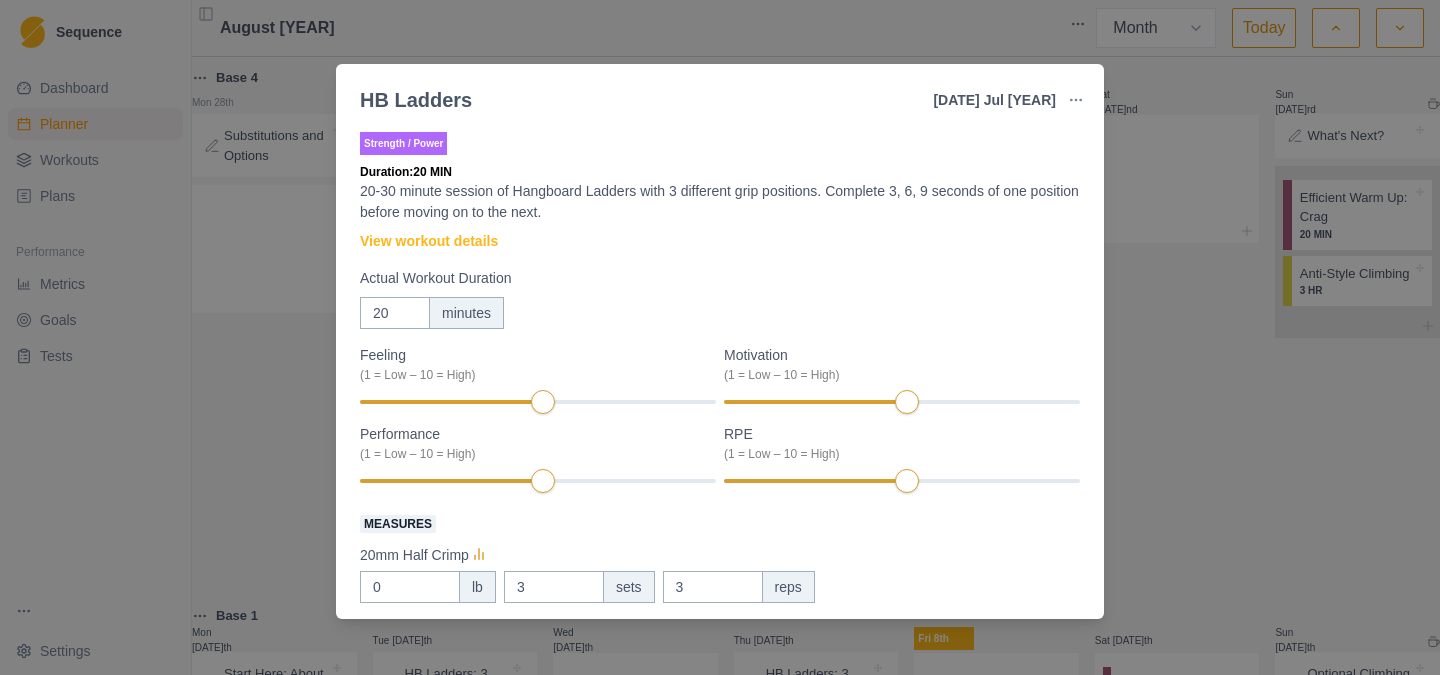 click on "0 lb 3 sets 3 reps" at bounding box center (720, 587) 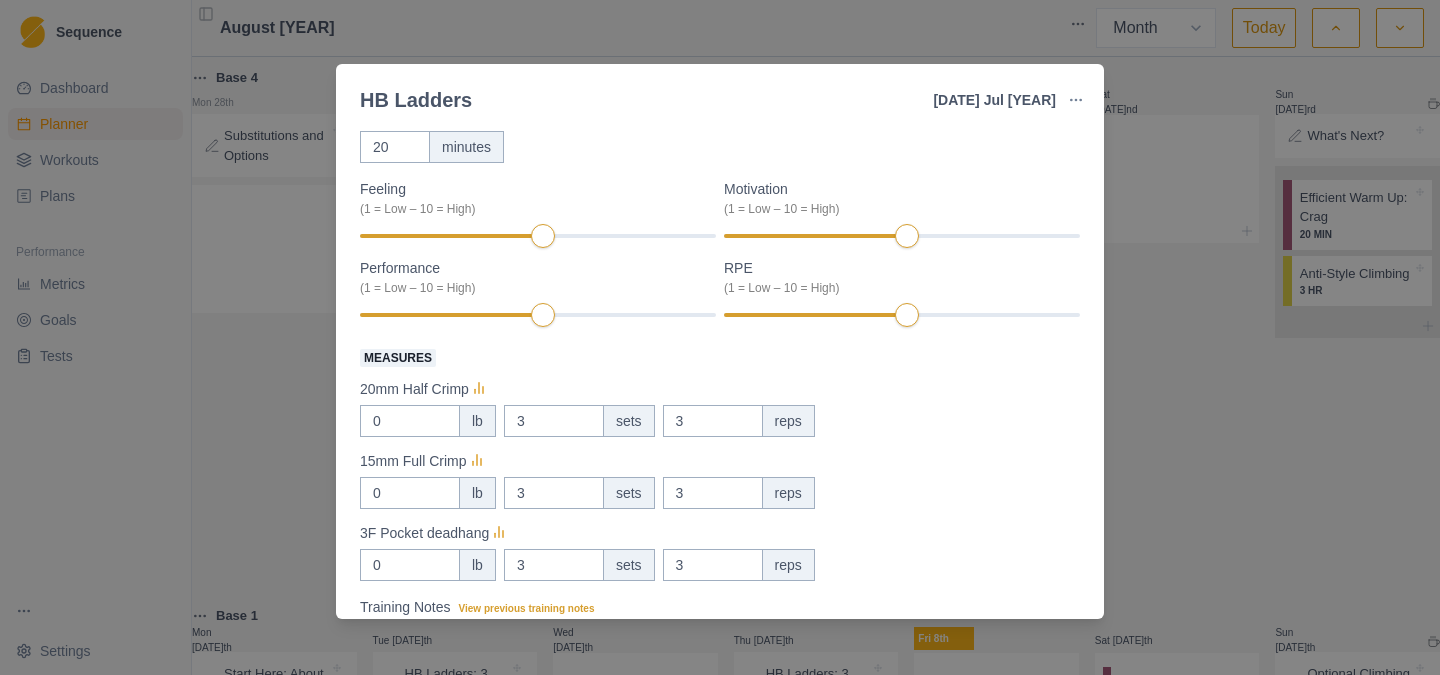 scroll, scrollTop: 382, scrollLeft: 0, axis: vertical 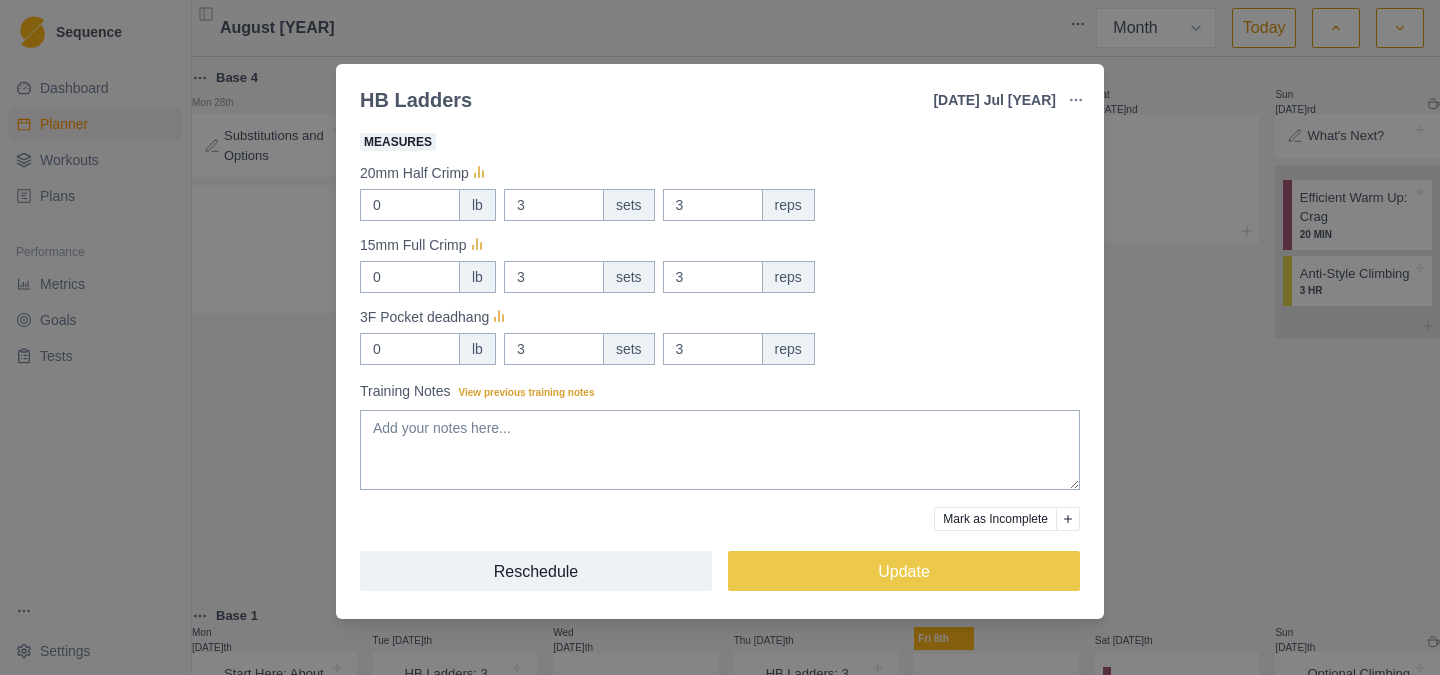 click on "Mark as Incomplete" at bounding box center [995, 519] 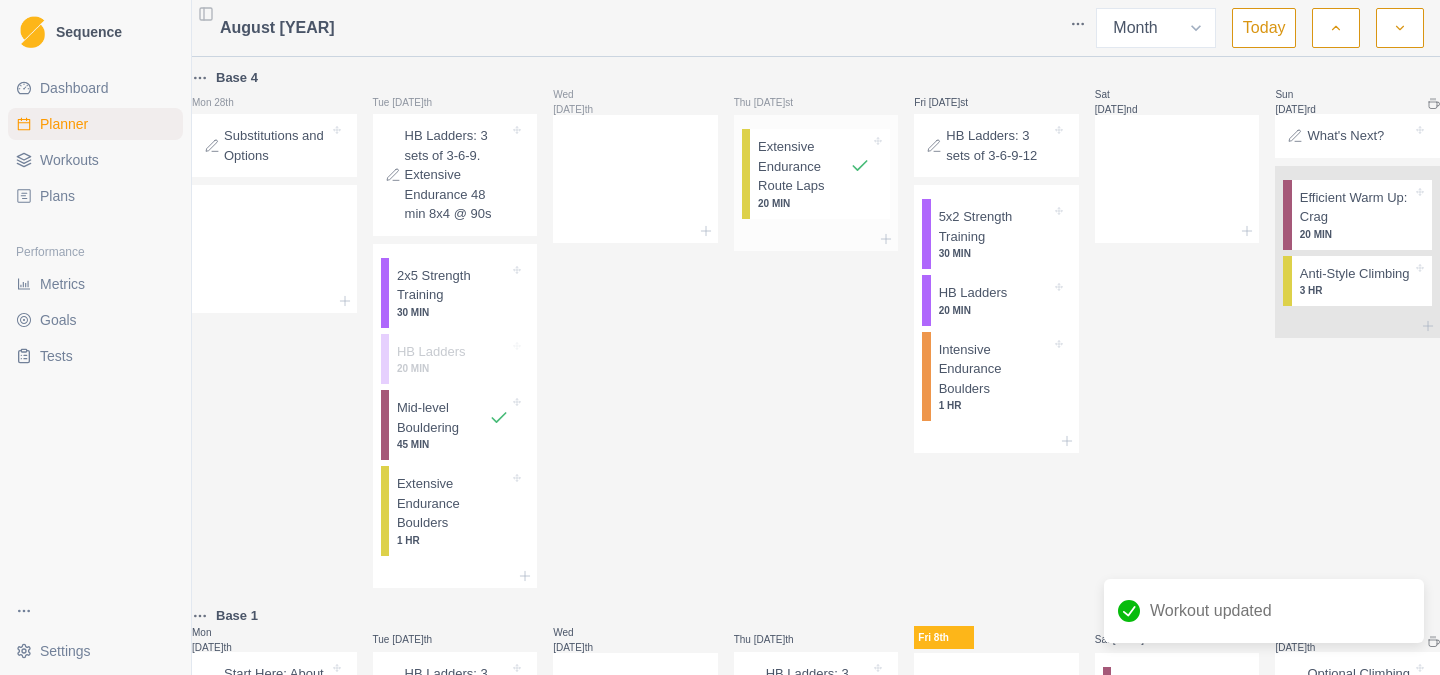 click on "Extensive Endurance Route Laps" at bounding box center (804, 166) 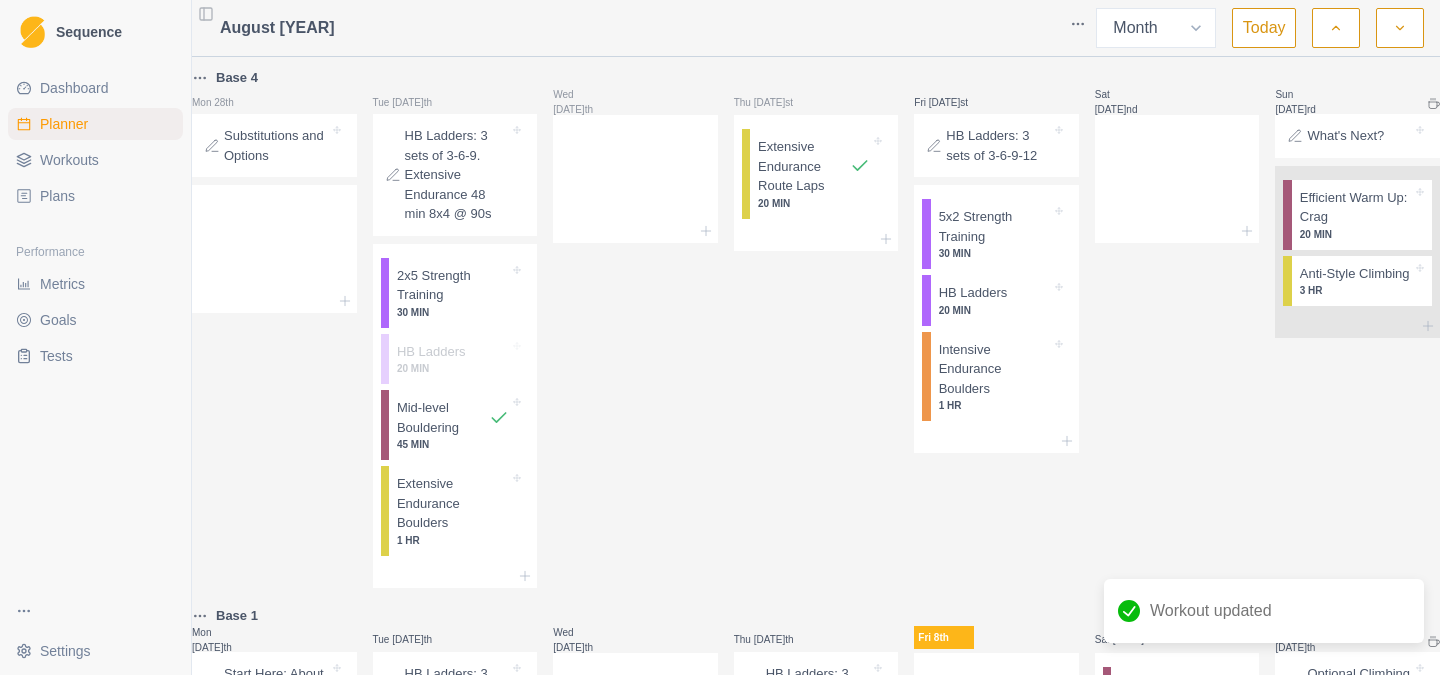select on "7" 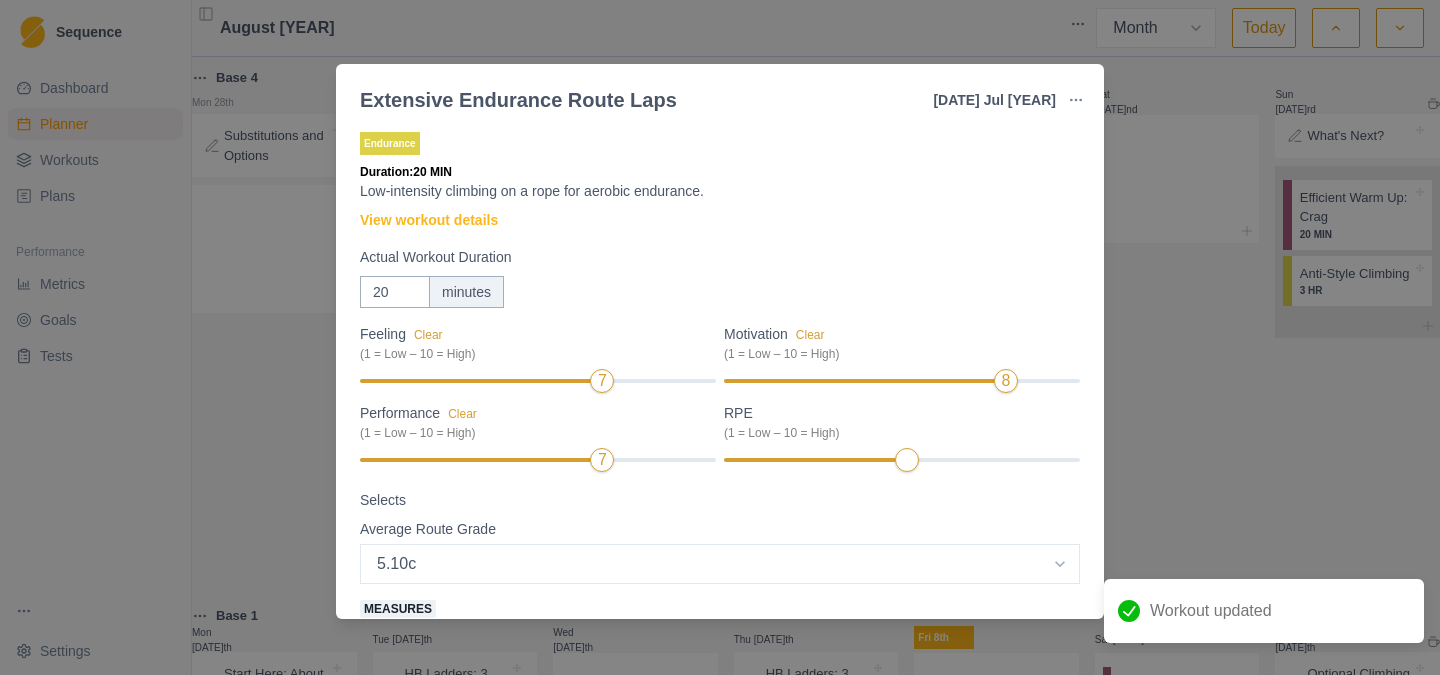 scroll, scrollTop: 395, scrollLeft: 0, axis: vertical 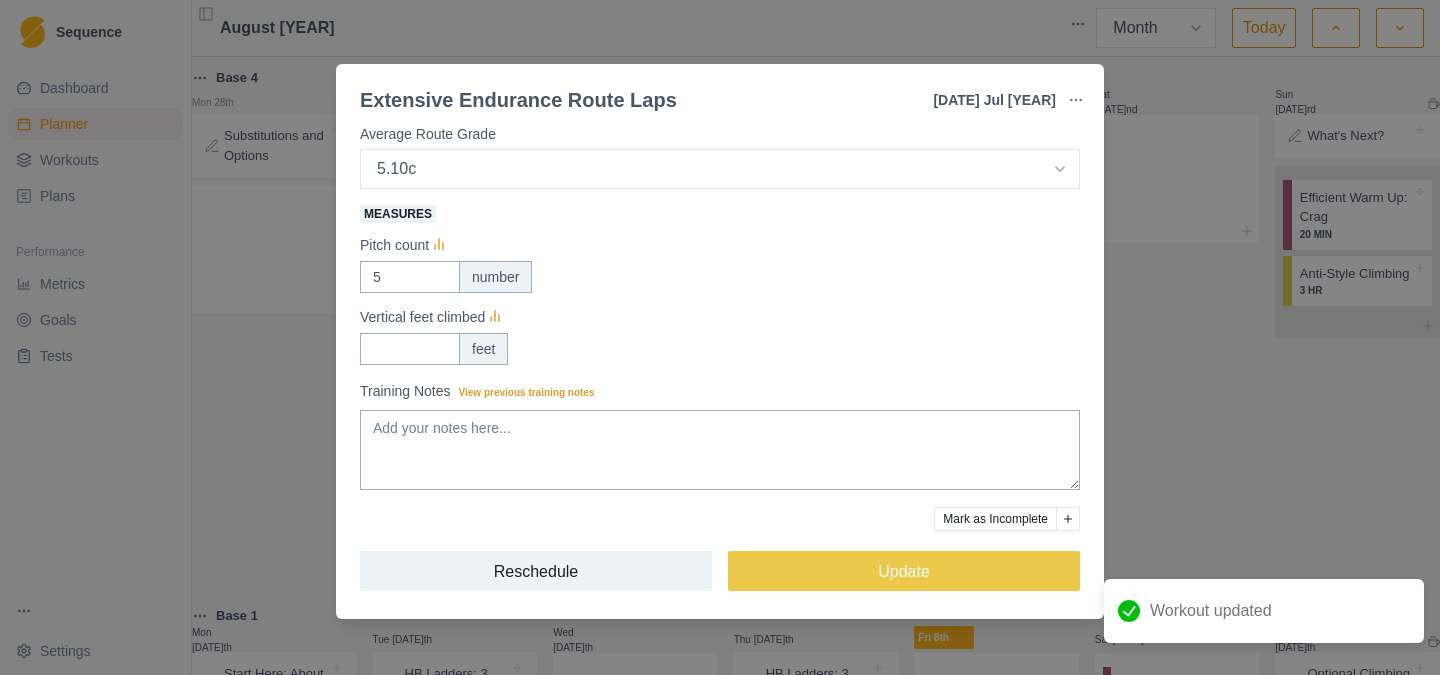 click on "Mark as Incomplete" at bounding box center [995, 519] 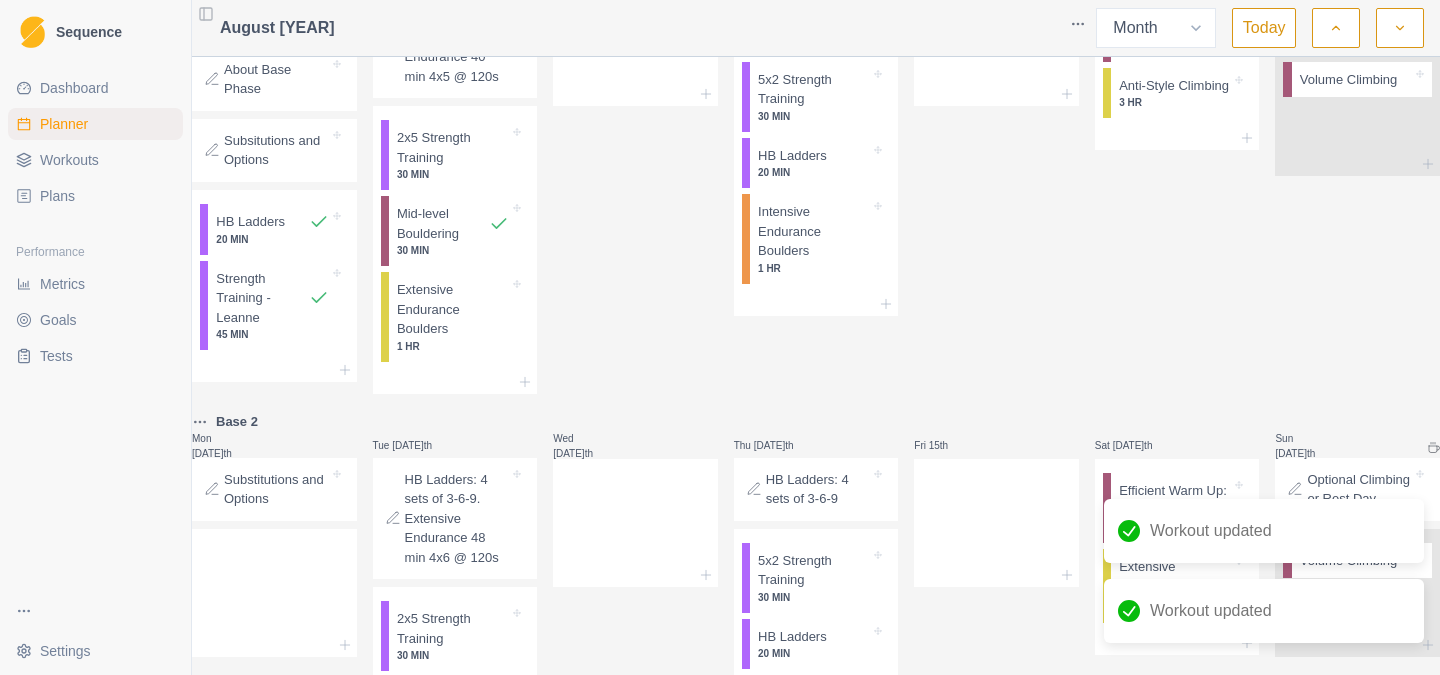 scroll, scrollTop: 469, scrollLeft: 0, axis: vertical 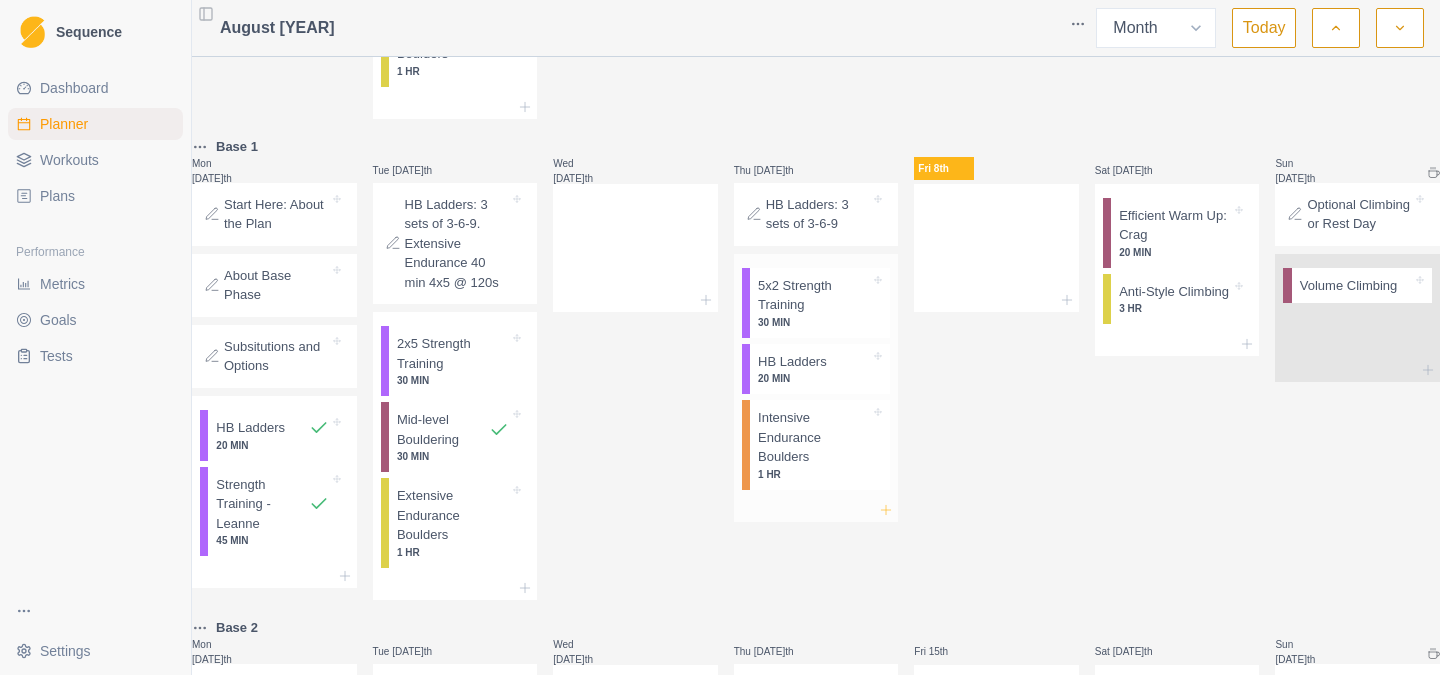 click 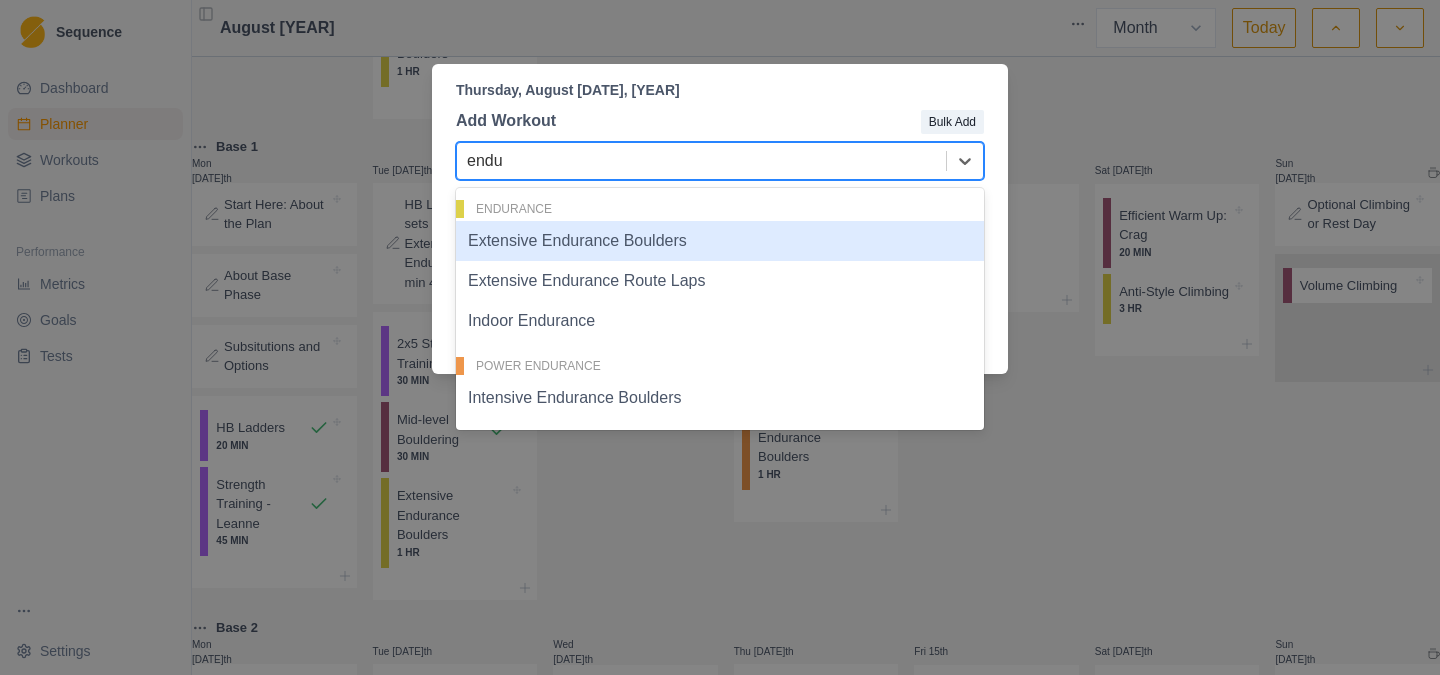 type on "endur" 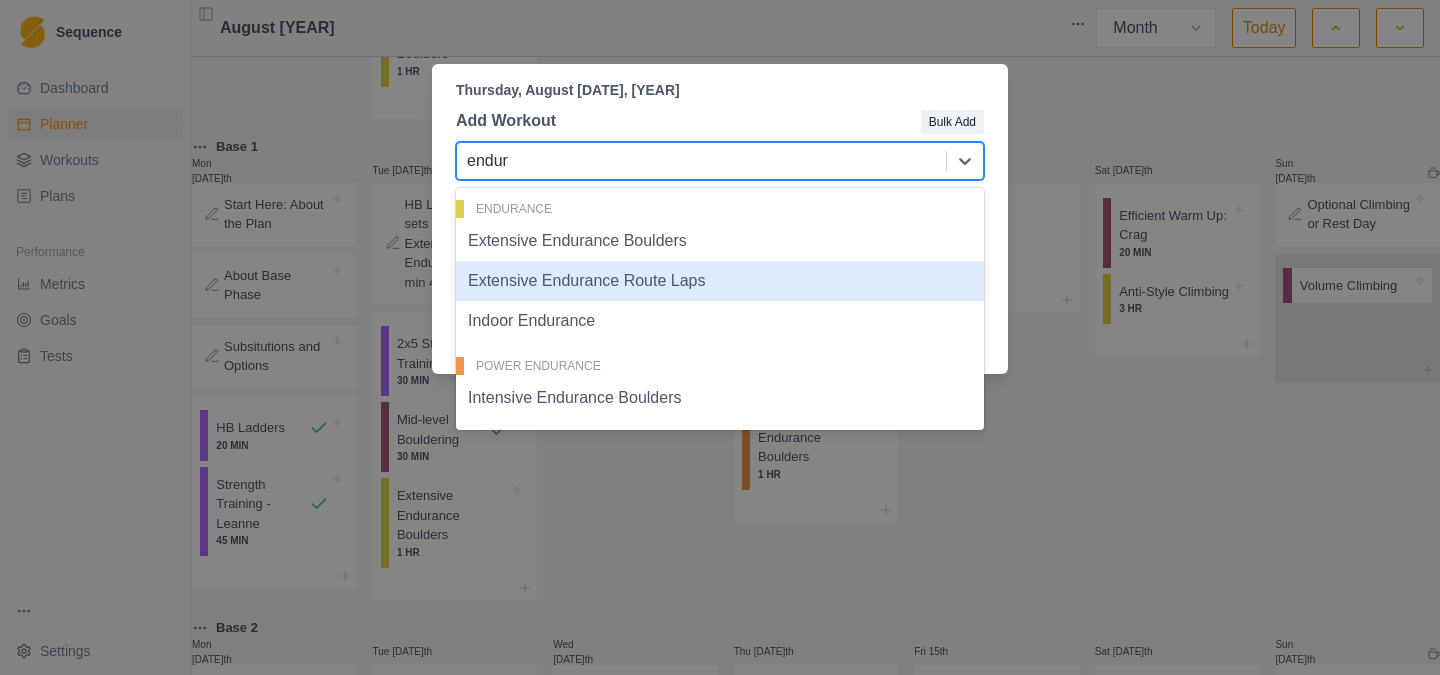 click on "Extensive Endurance Route Laps" at bounding box center [720, 281] 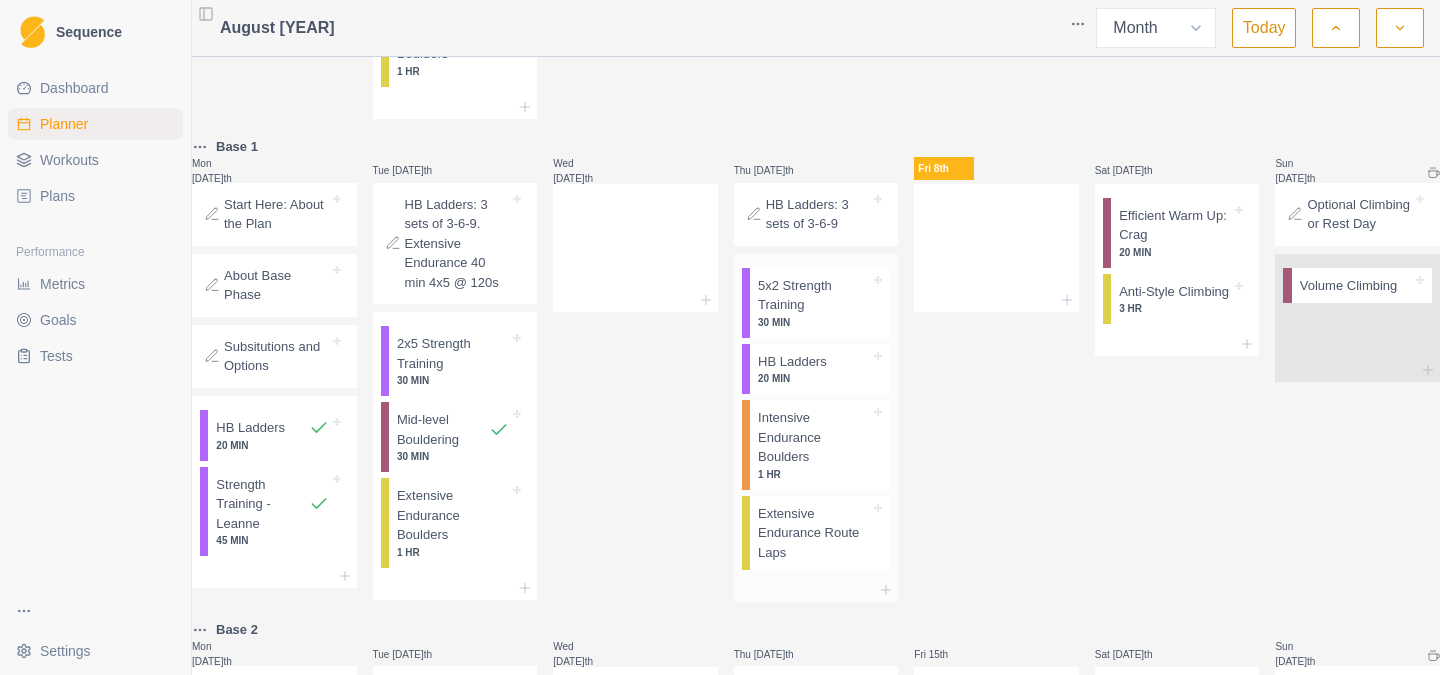 click on "Extensive Endurance Route Laps" at bounding box center [814, 533] 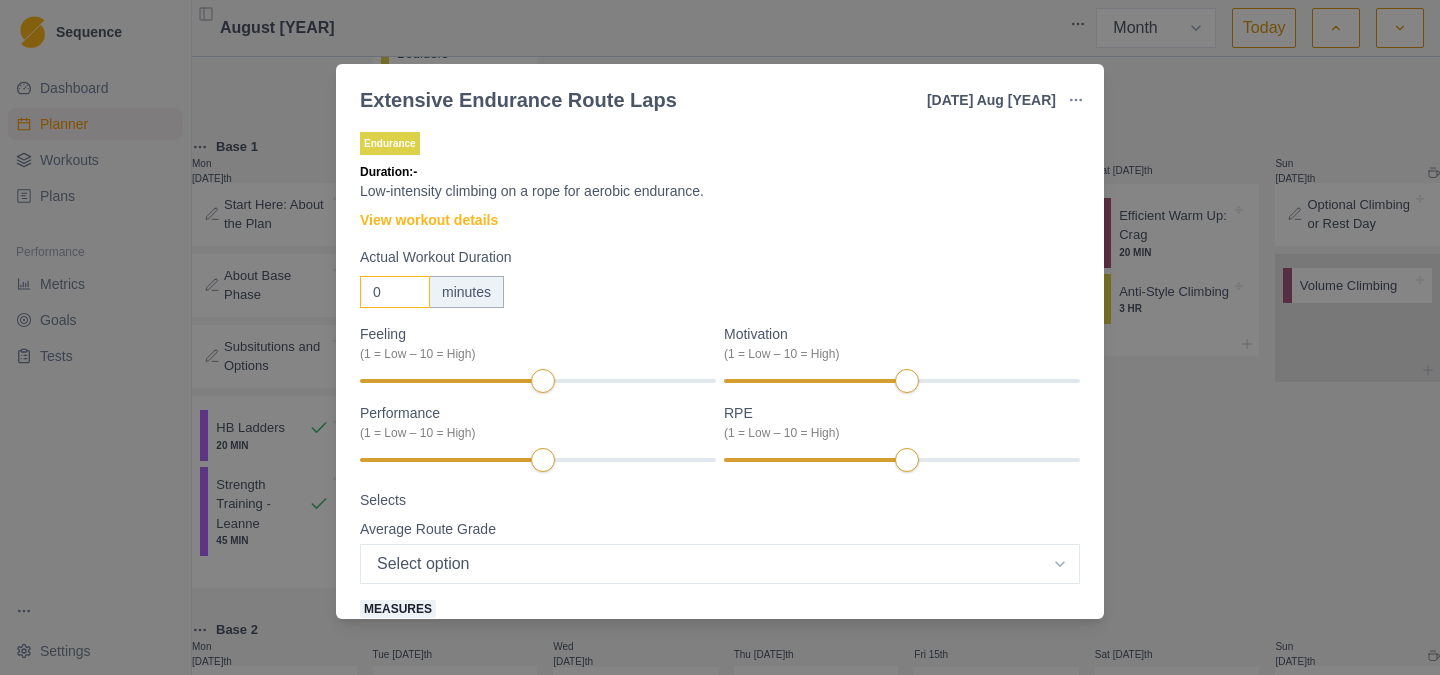 click on "0" at bounding box center (395, 292) 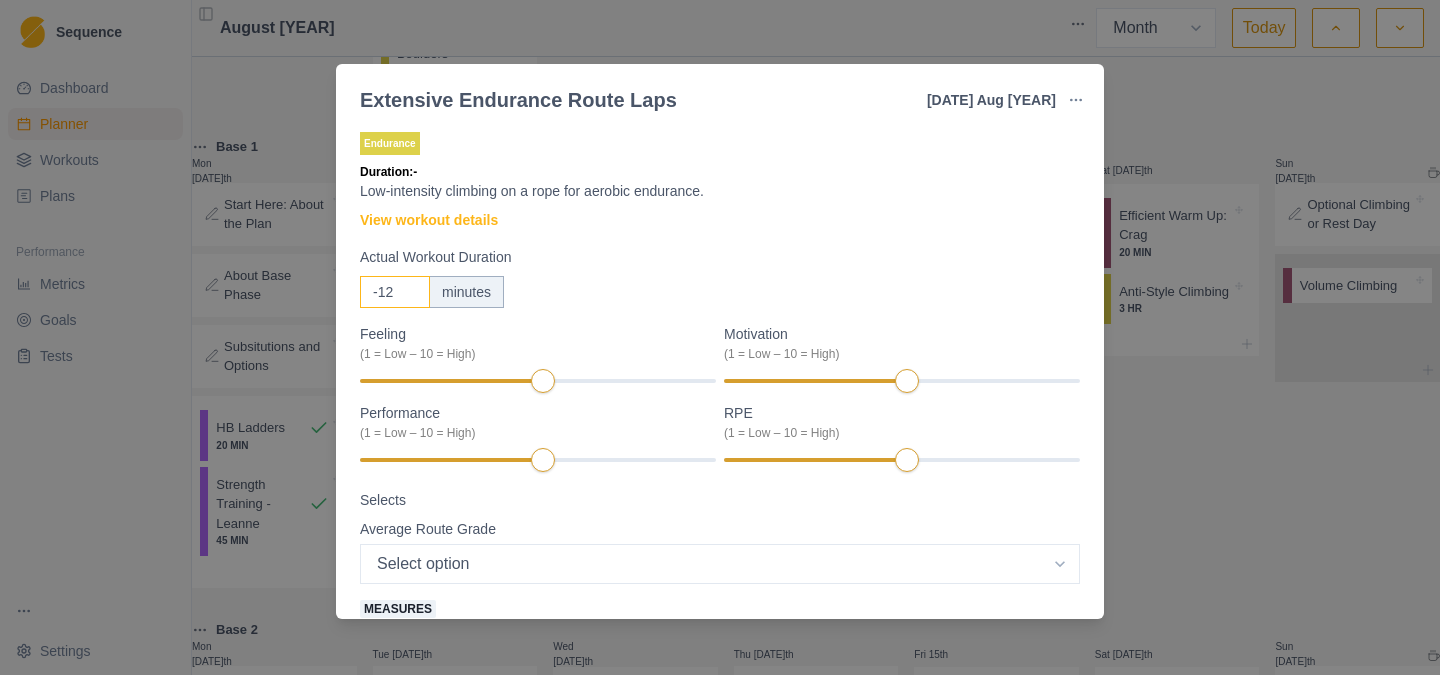 type on "-1" 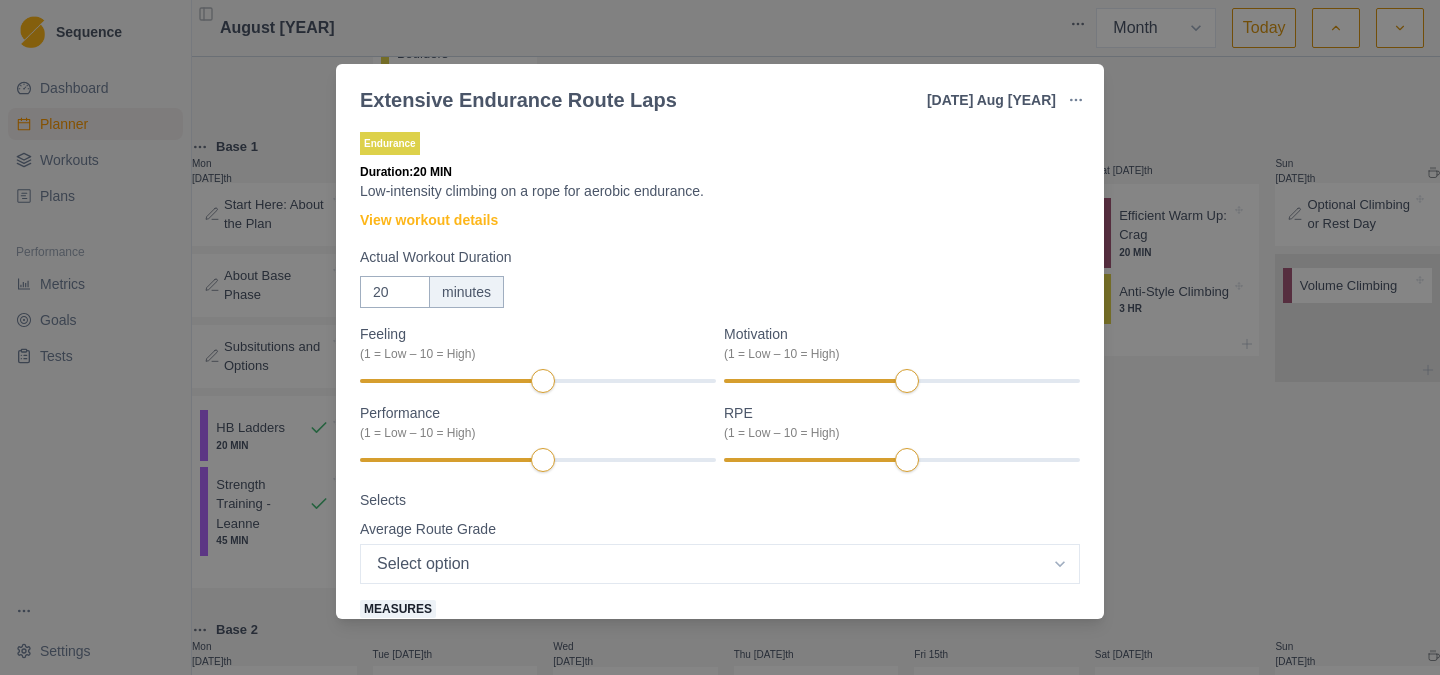 click on "Endurance Duration: 20 MIN Low-intensity climbing on a rope for aerobic endurance. View workout details Actual Workout Duration 20 minutes Feeling (1 = Low – 10 = High) Motivation (1 = Low – 10 = High) Performance (1 = Low – 10 = High) RPE (1 = Low – 10 = High) Selects Average Route Grade Select option 5.6 5.7 5.8 5.9 5.10a 5.10b 5.10c 5.10d 5.11a 5.11b 5.11c 5.11d 5.12a 5.12b 5.12c 5.12d 5.13a 5.13b 5.13c 5.13d 5.14a Measures Pitch count 5 number Vertical feet climbed feet Training Notes View previous training notes Mark as Incomplete Complete Workout" at bounding box center (720, 567) 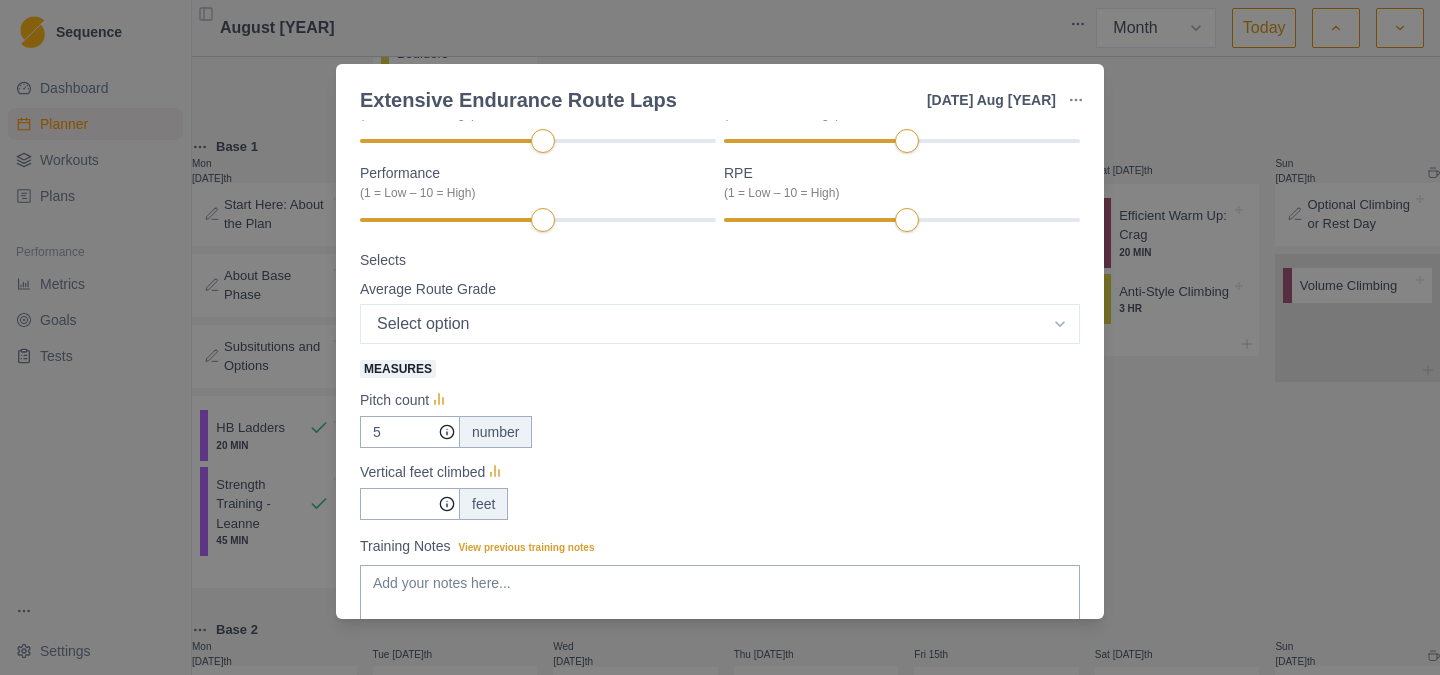 scroll, scrollTop: 0, scrollLeft: 0, axis: both 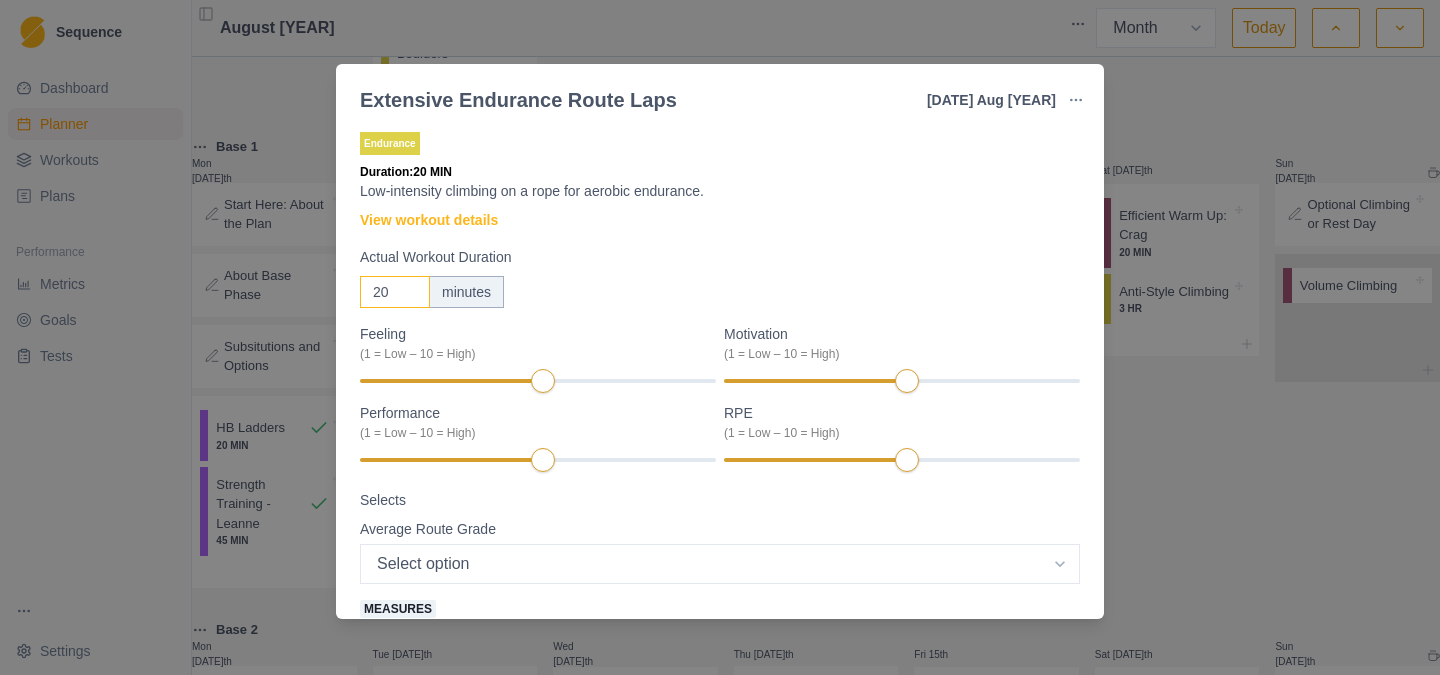 click on "20" at bounding box center [395, 292] 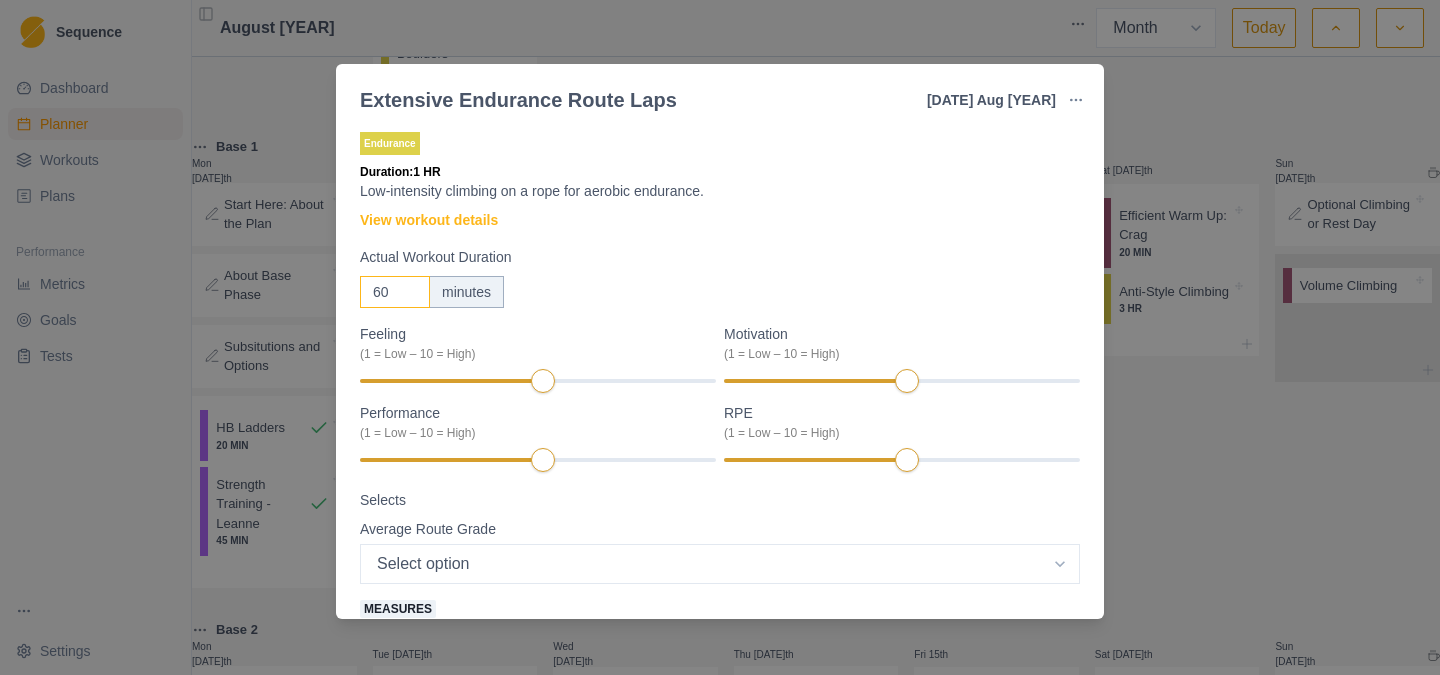 type on "60" 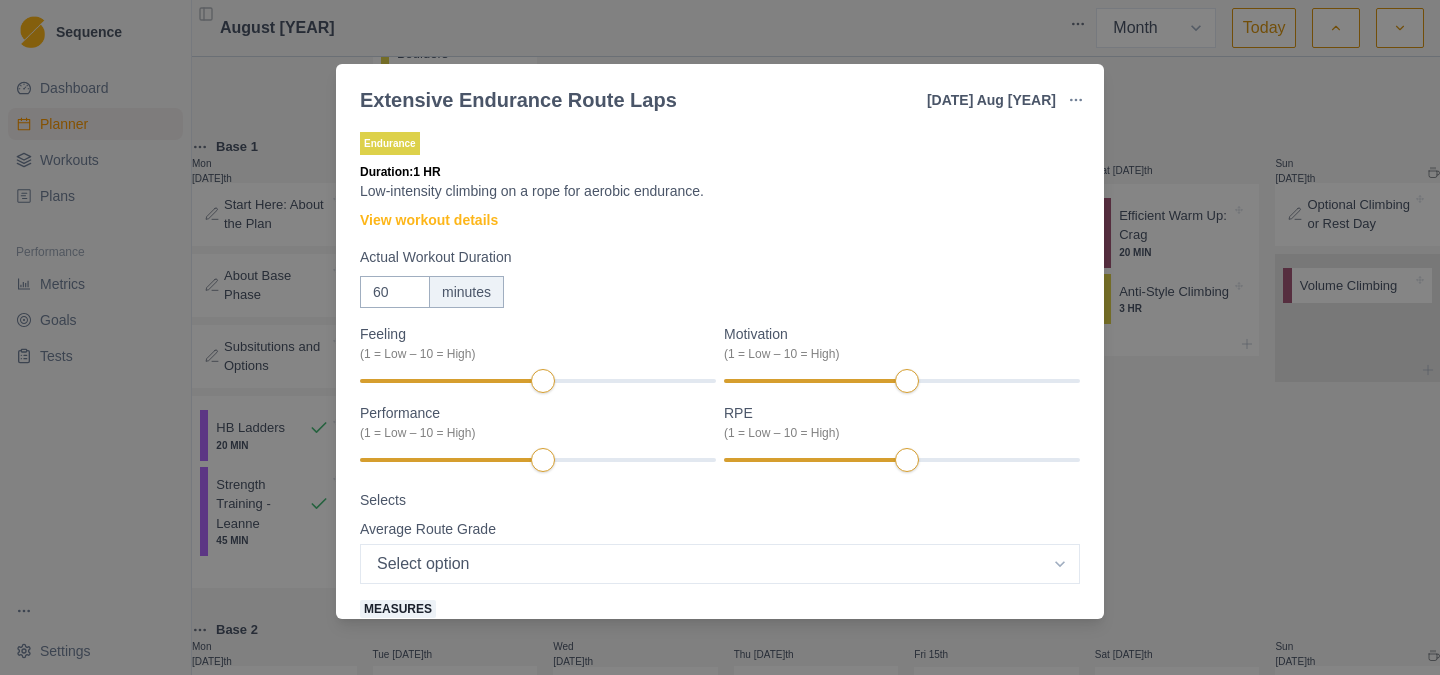 click on "Endurance Duration: 1 HR Low-intensity climbing on a rope for aerobic endurance. View workout details Actual Workout Duration 60 minutes Feeling (1 = Low – 10 = High) Motivation (1 = Low – 10 = High) Performance (1 = Low – 10 = High) RPE (1 = Low – 10 = High) Selects Average Route Grade Select option 5.6 5.7 5.8 5.9 5.10a 5.10b 5.10c 5.10d 5.11a 5.11b 5.11c 5.11d 5.12a 5.12b 5.12c 5.12d 5.13a 5.13b 5.13c 5.13d 5.14a Measures Pitch count 5 number Vertical feet climbed feet Training Notes View previous training notes Mark as Incomplete Complete Workout" at bounding box center (720, 567) 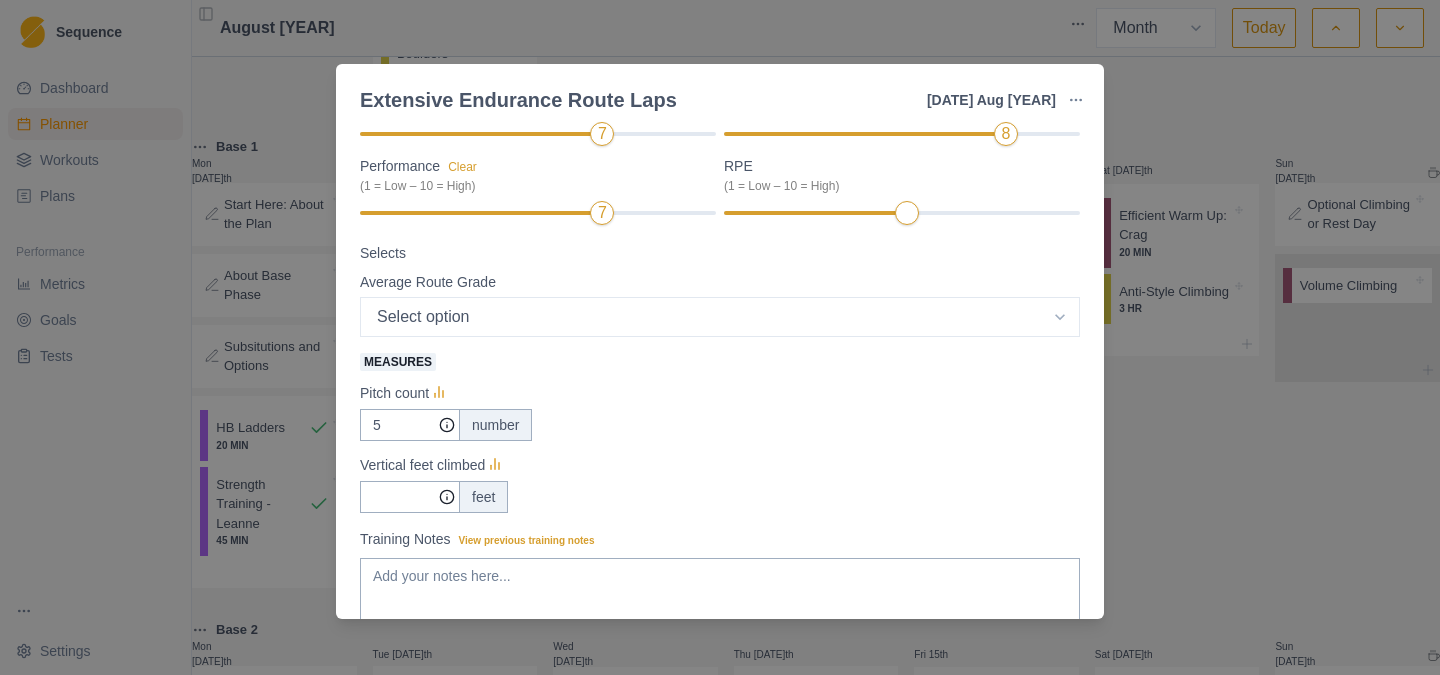 scroll, scrollTop: 393, scrollLeft: 0, axis: vertical 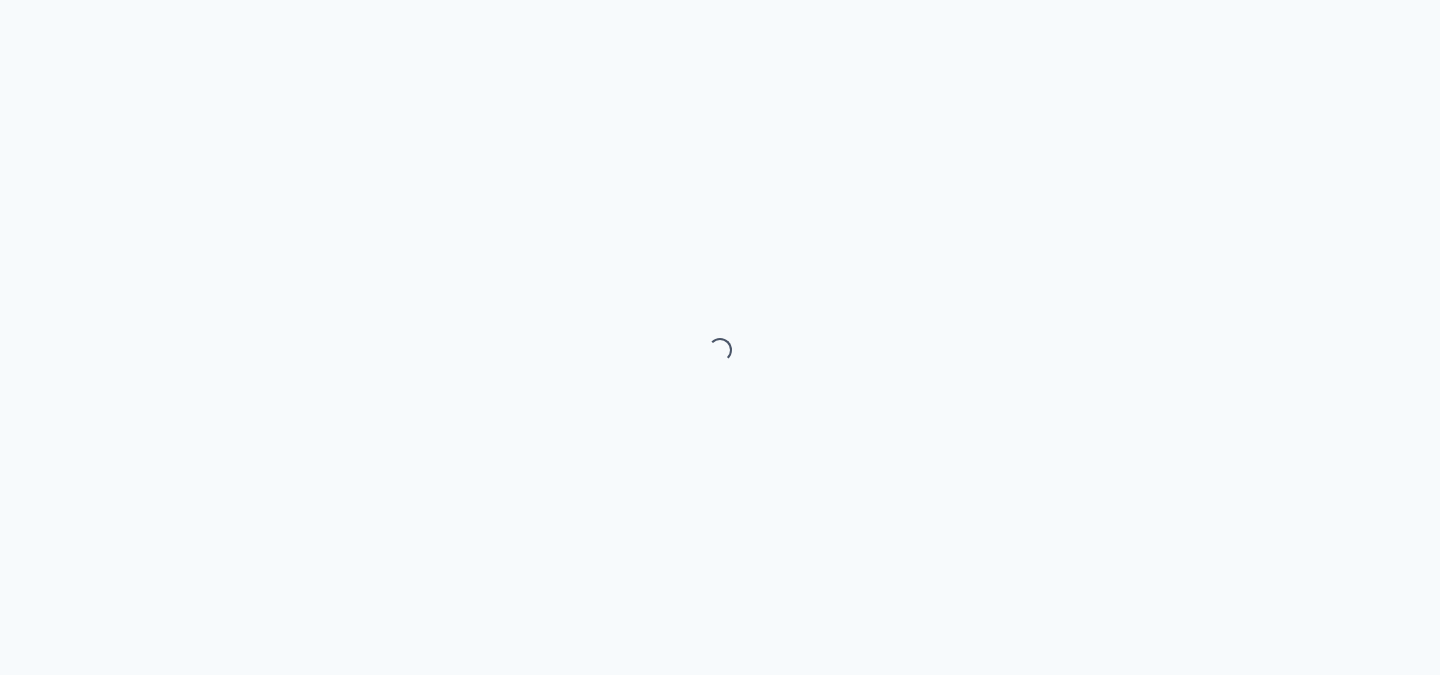 select on "month" 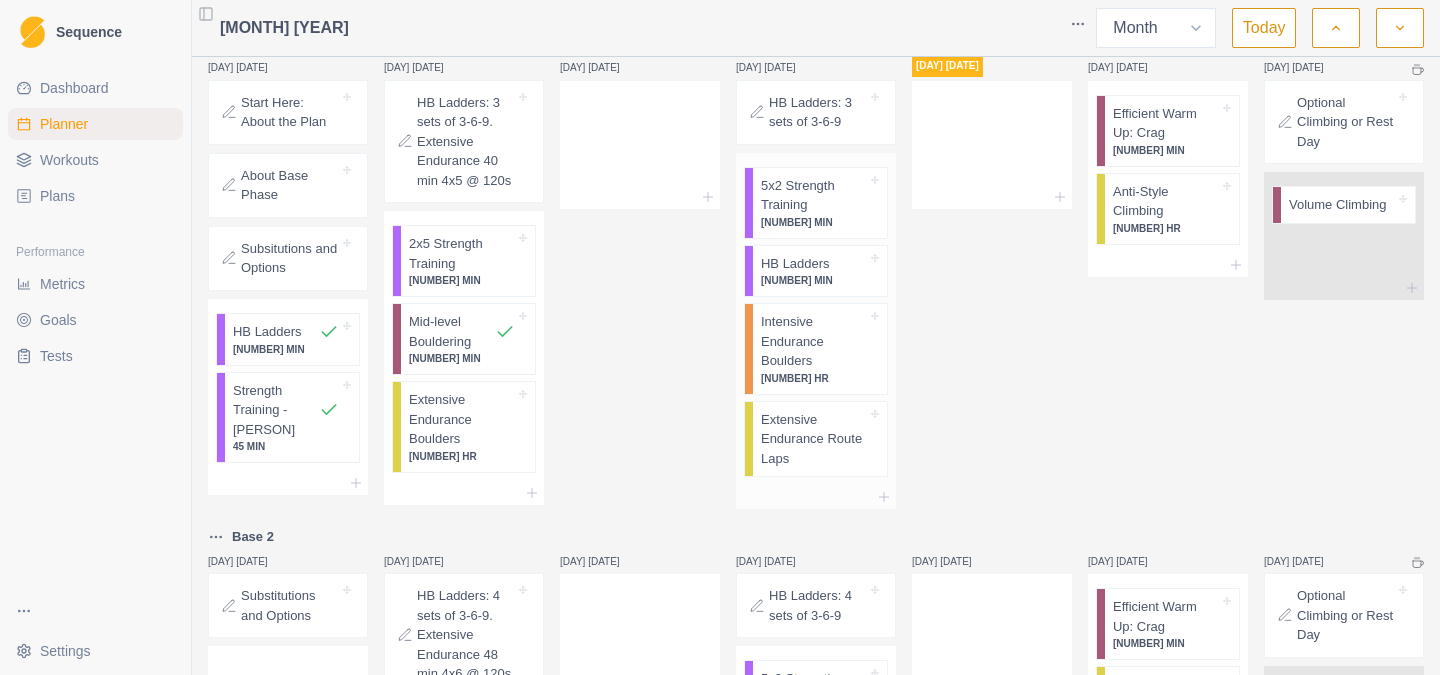 scroll, scrollTop: 624, scrollLeft: 0, axis: vertical 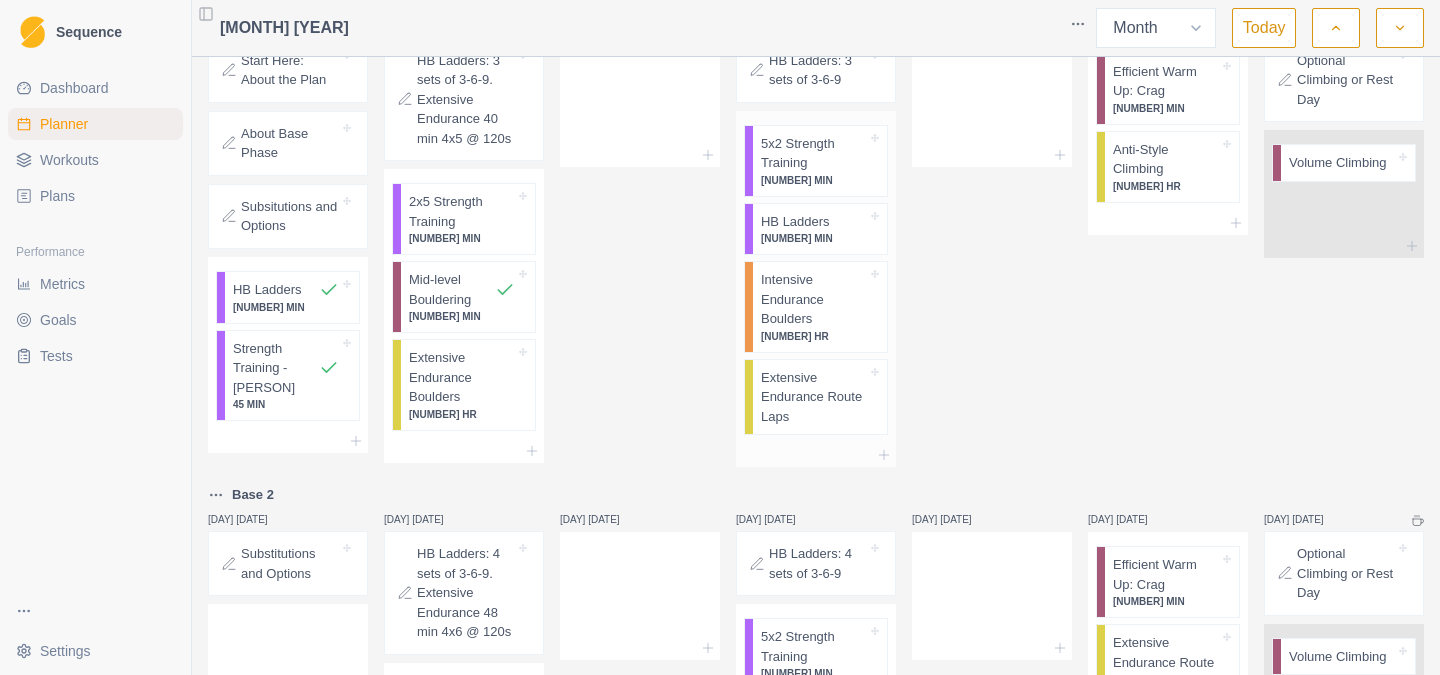 click on "Extensive Endurance Route Laps" at bounding box center [814, 397] 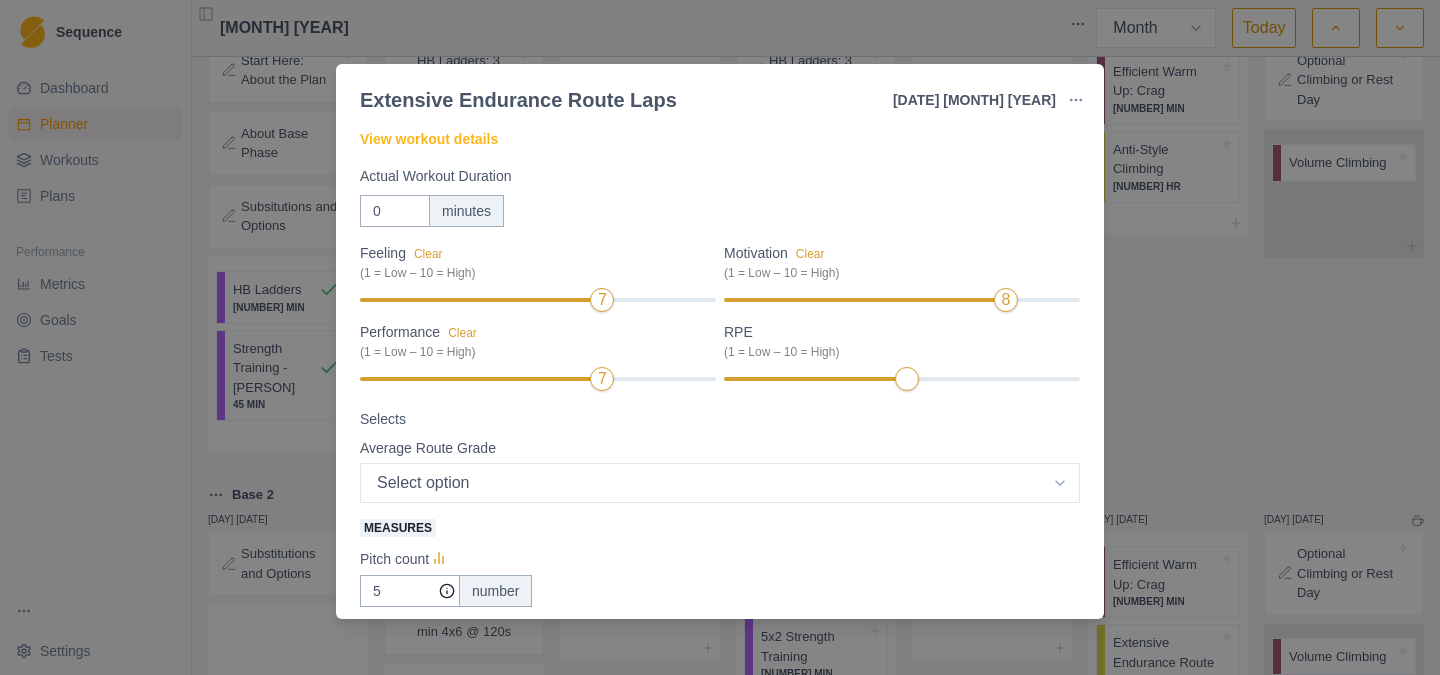 scroll, scrollTop: 9, scrollLeft: 0, axis: vertical 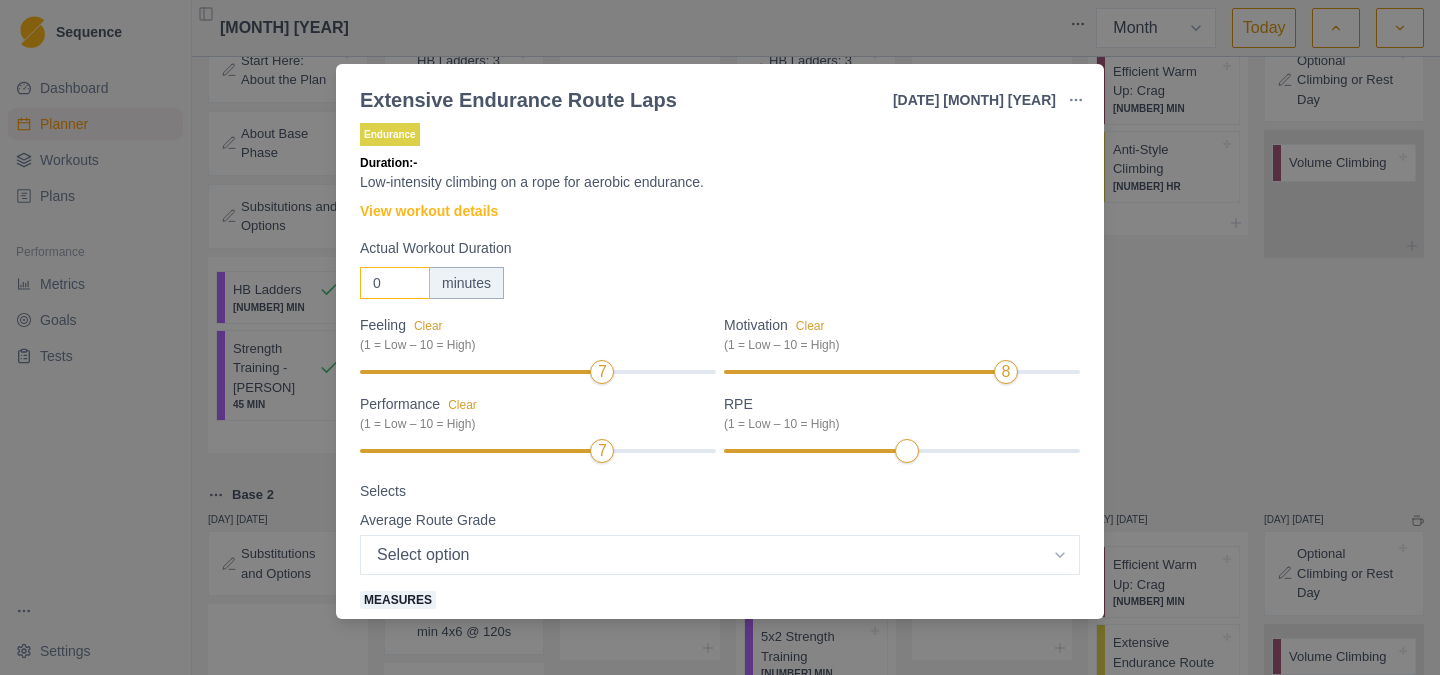 click on "0" at bounding box center (395, 283) 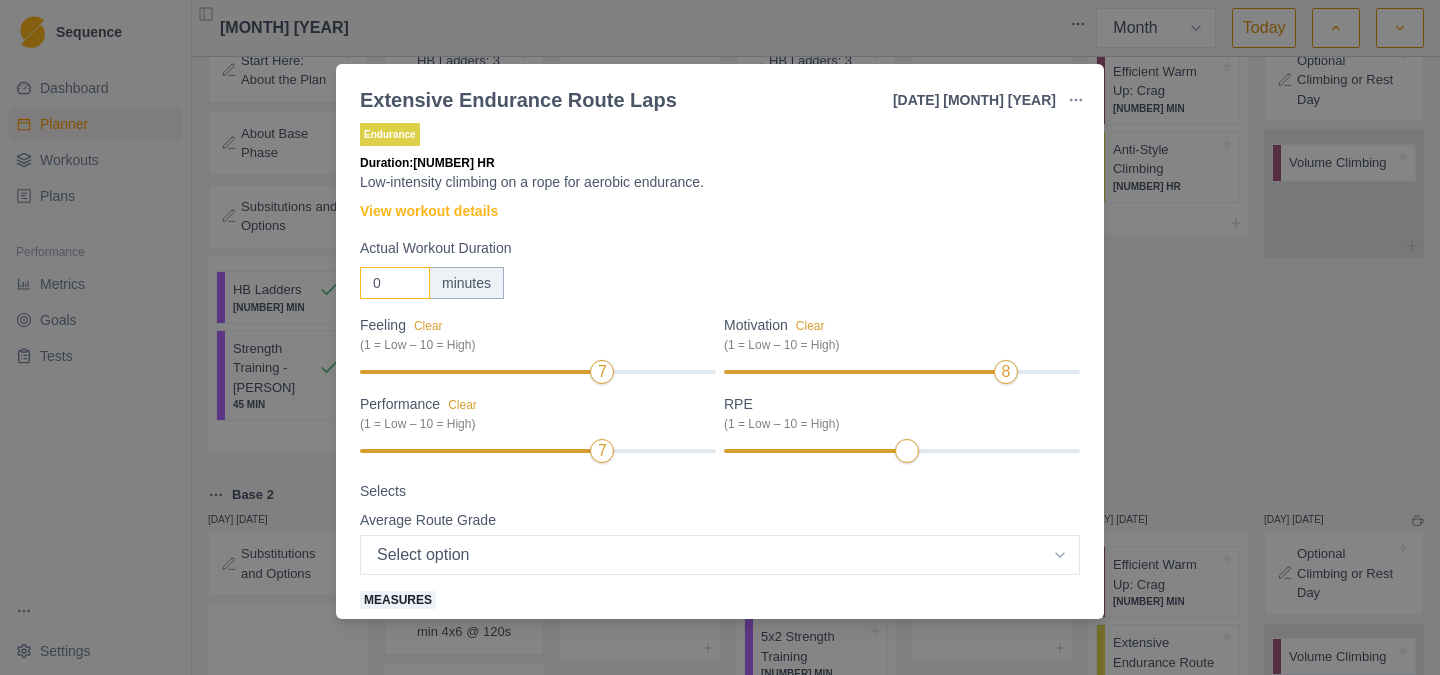 type on "[NUMBER]" 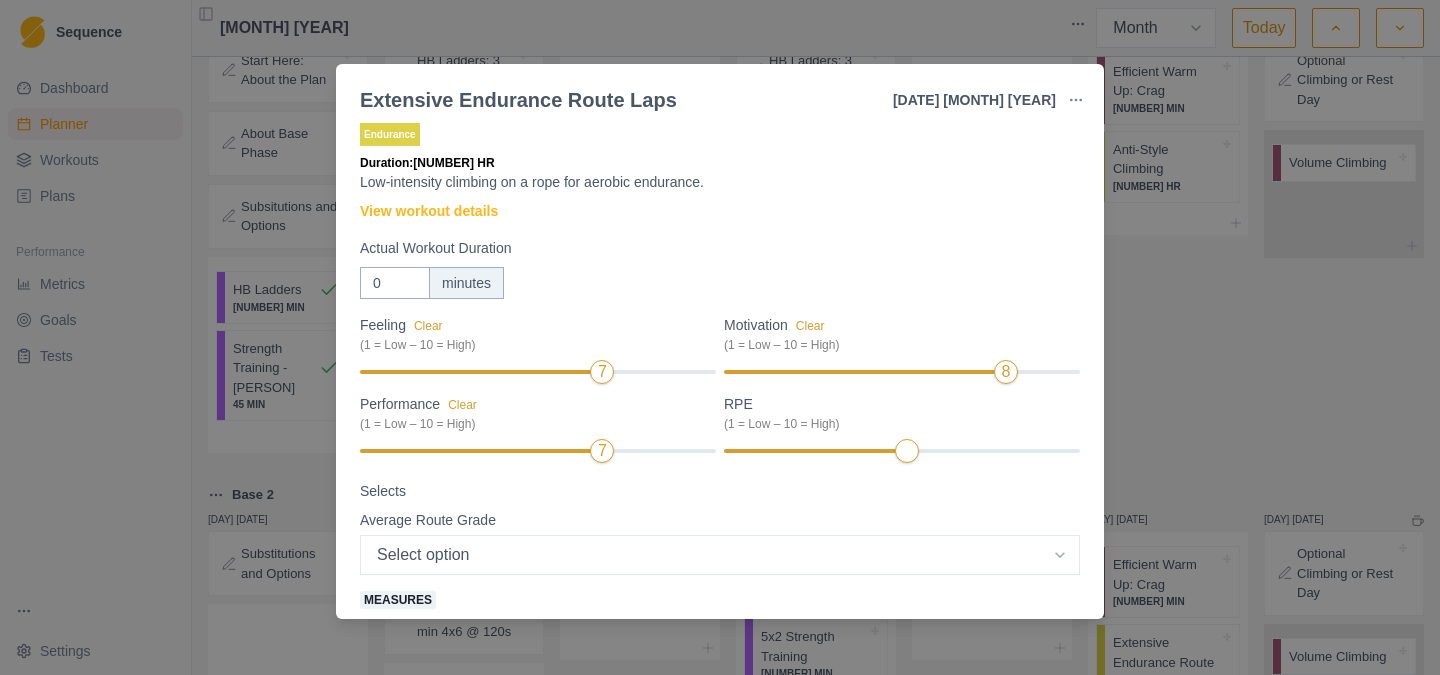 click on "[NUMBER] minutes" at bounding box center (720, 283) 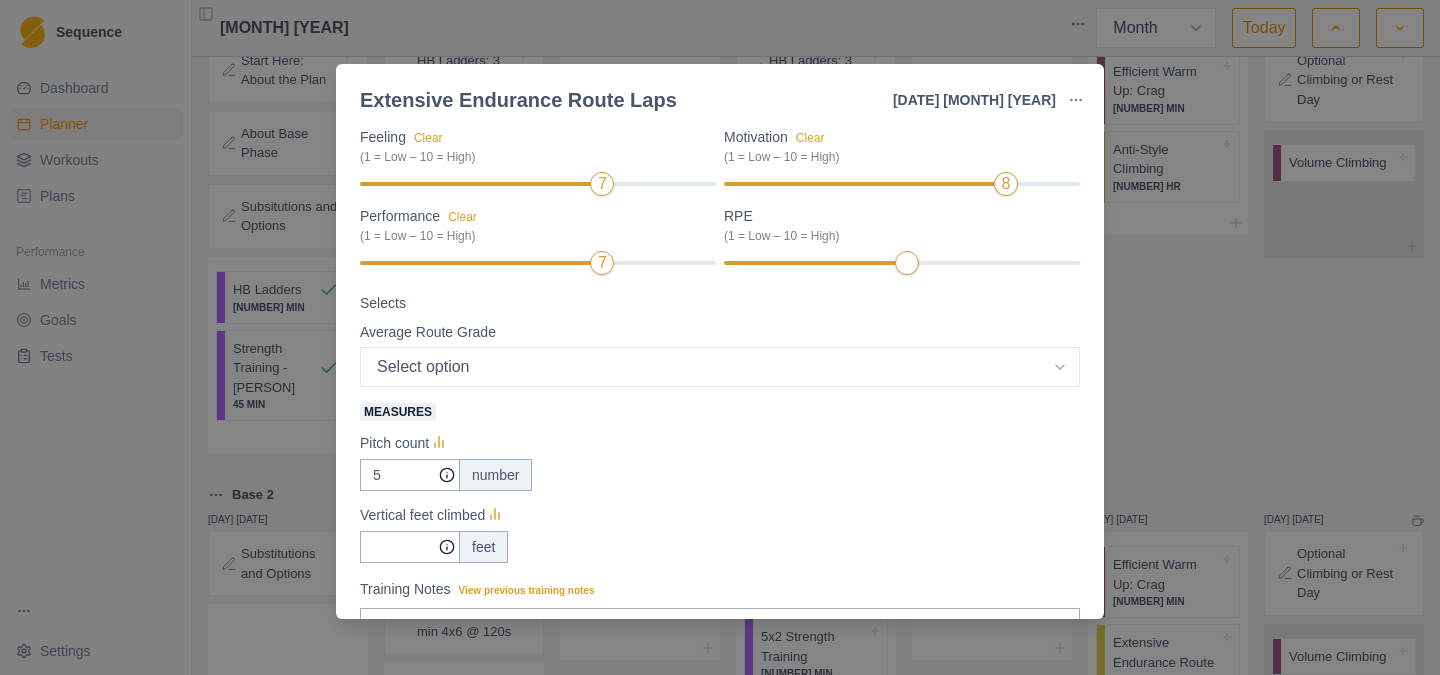 scroll, scrollTop: 395, scrollLeft: 0, axis: vertical 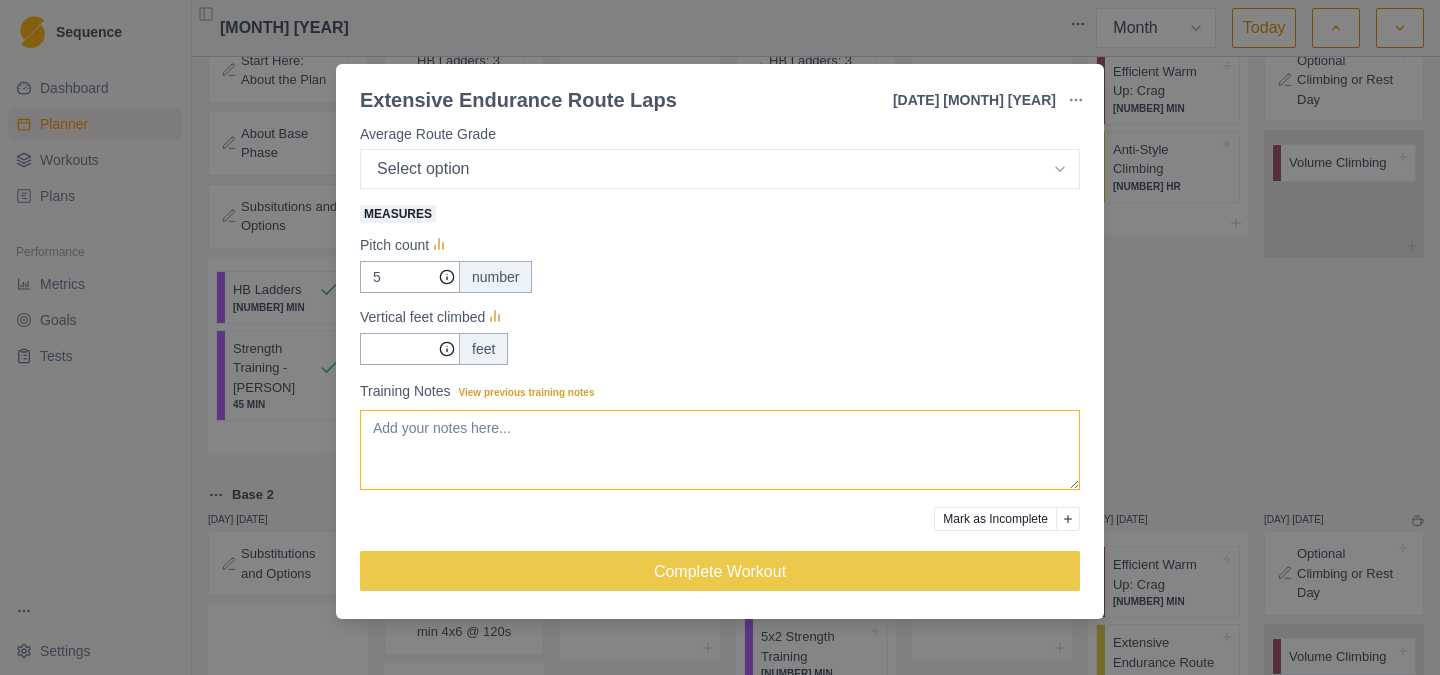 click on "Training Notes View previous training notes" at bounding box center (720, 450) 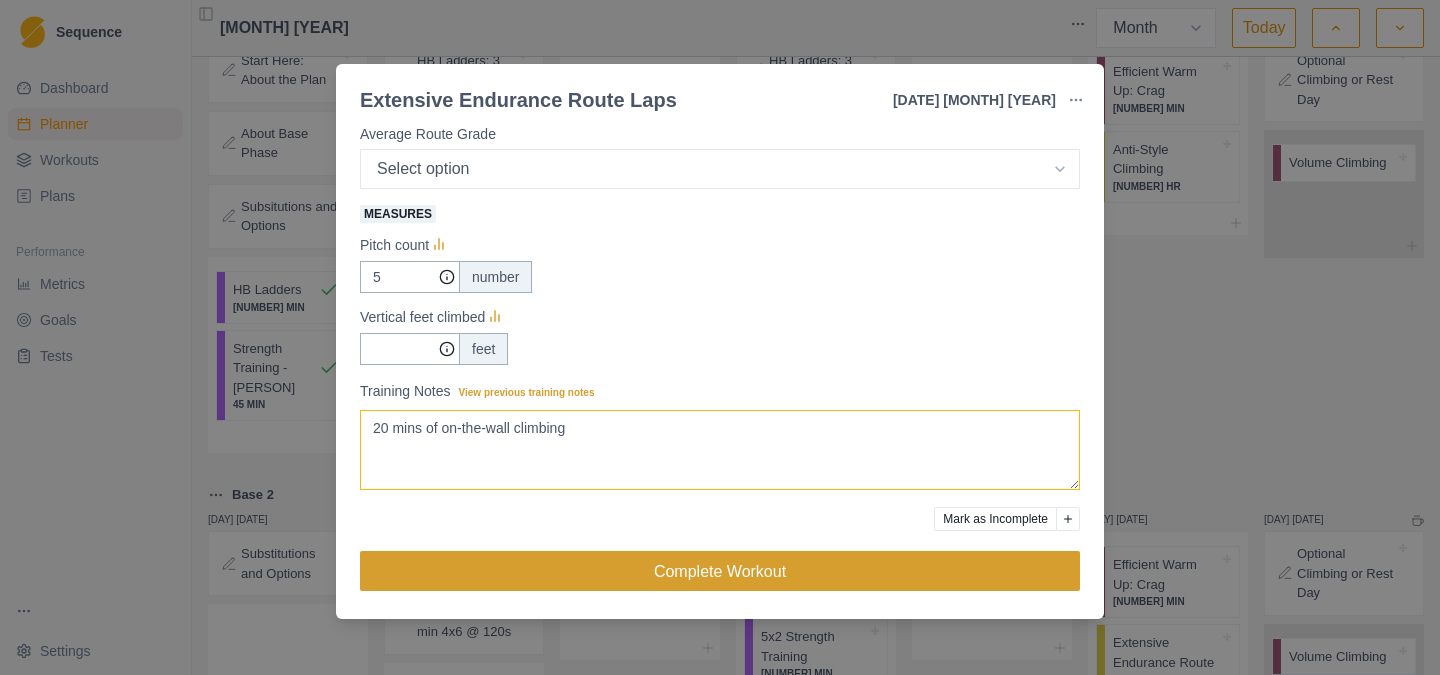type on "20 mins of on-the-wall climbing" 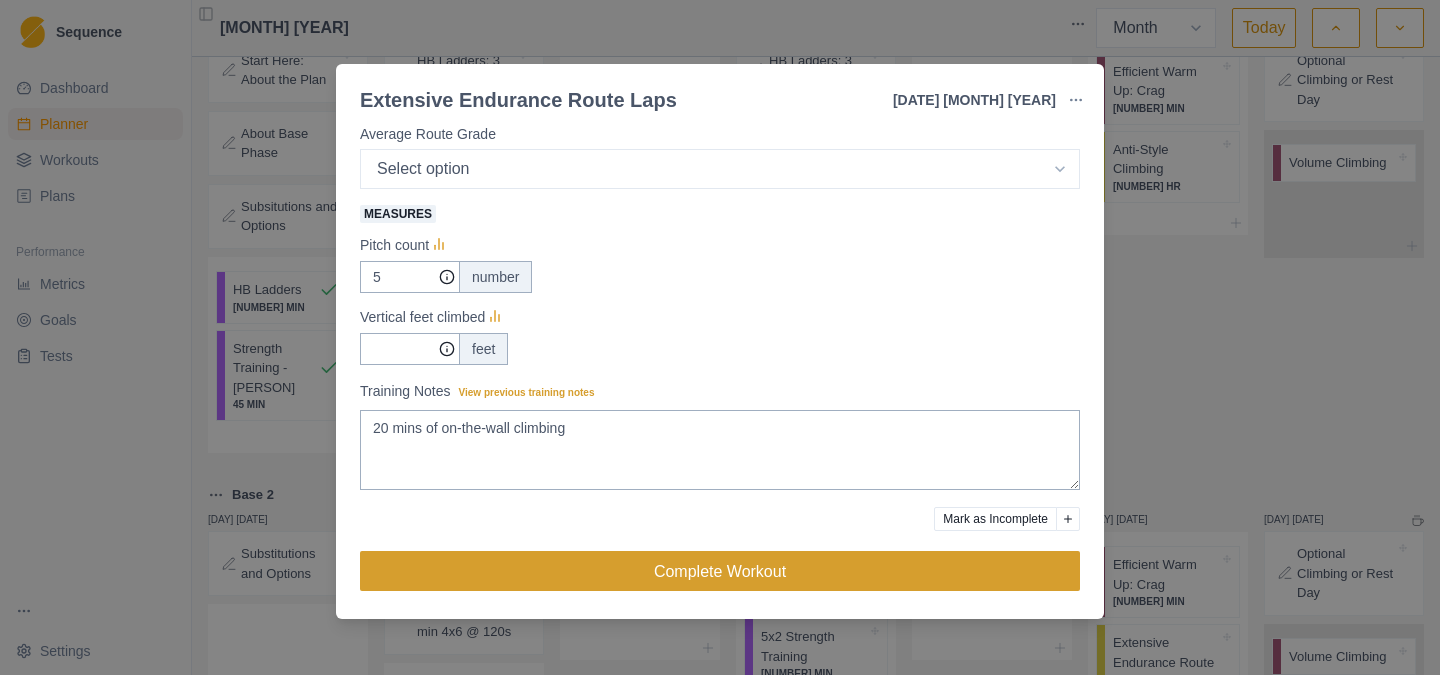 click on "Complete Workout" at bounding box center [720, 571] 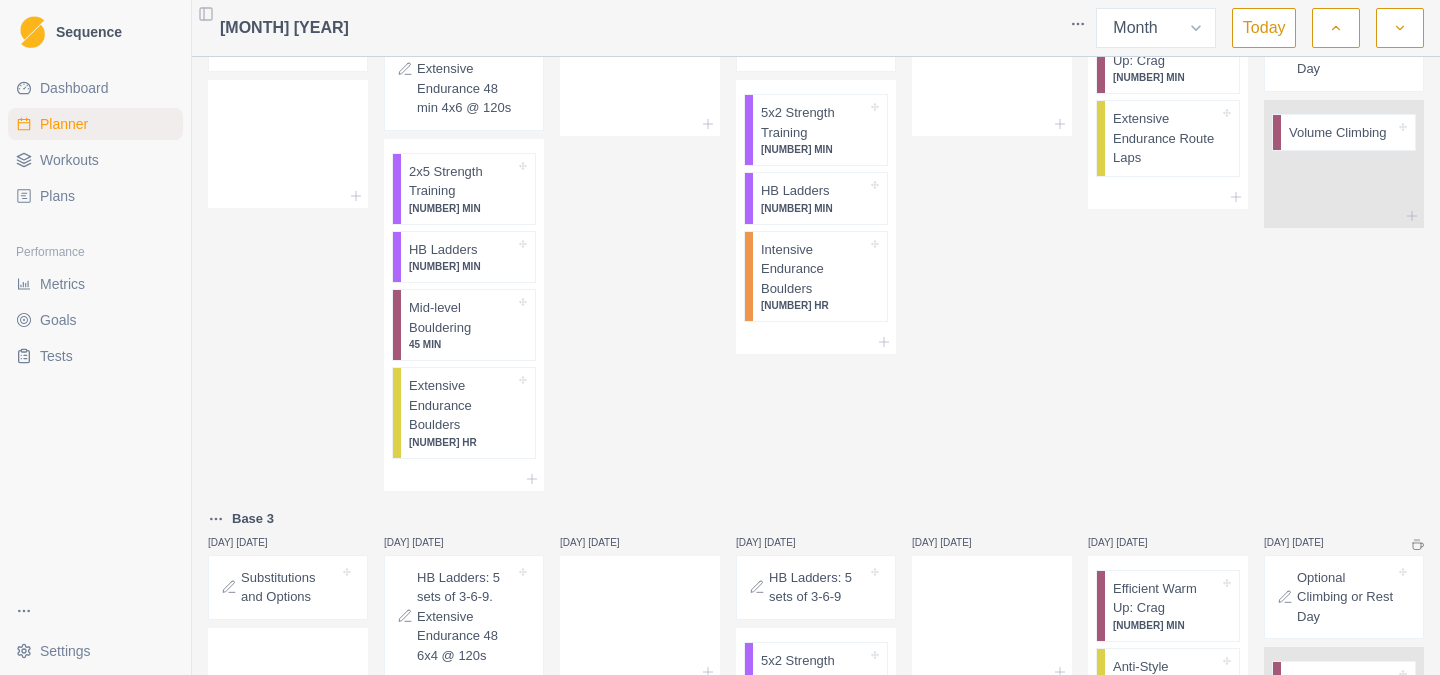 scroll, scrollTop: 1165, scrollLeft: 0, axis: vertical 